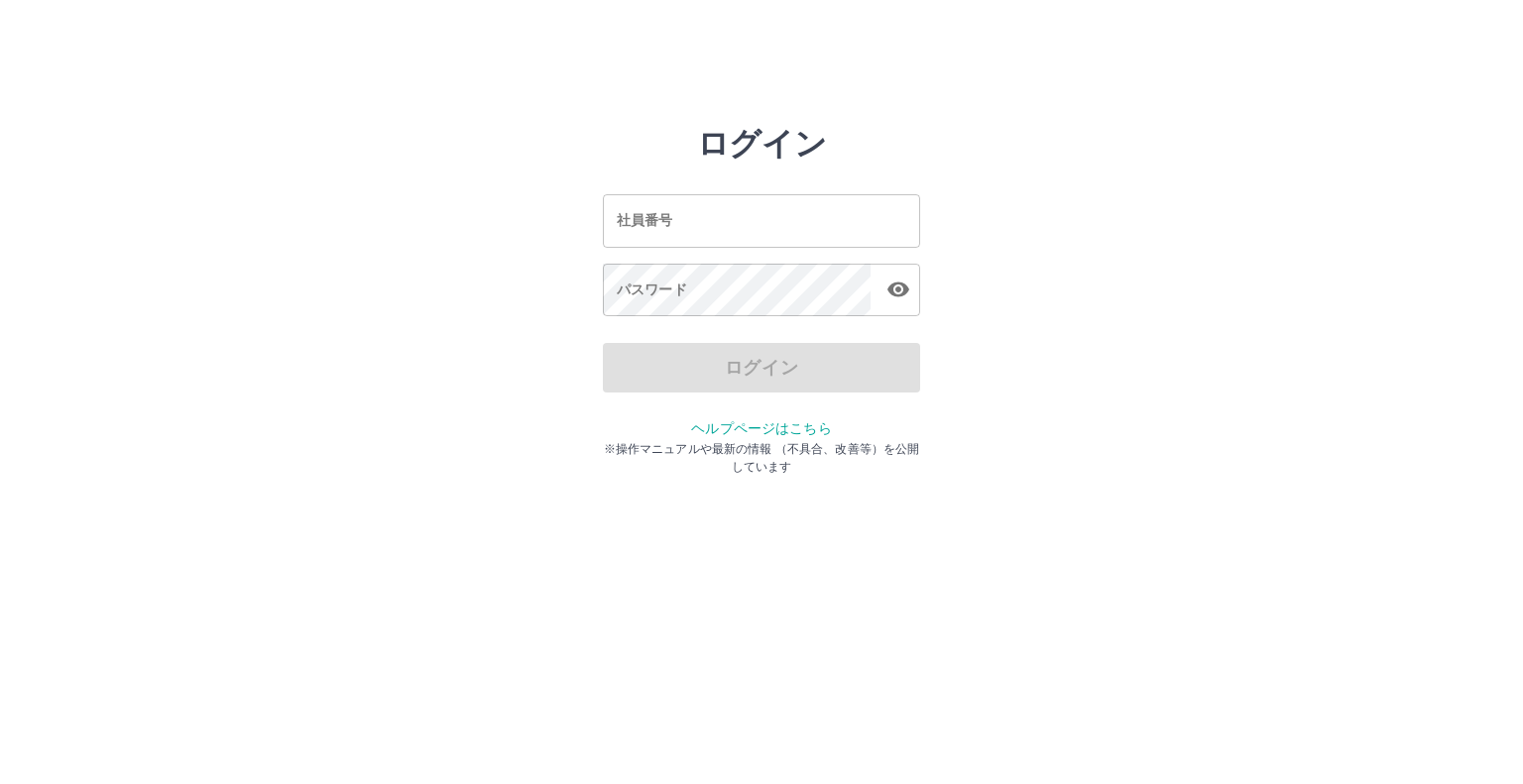 scroll, scrollTop: 0, scrollLeft: 0, axis: both 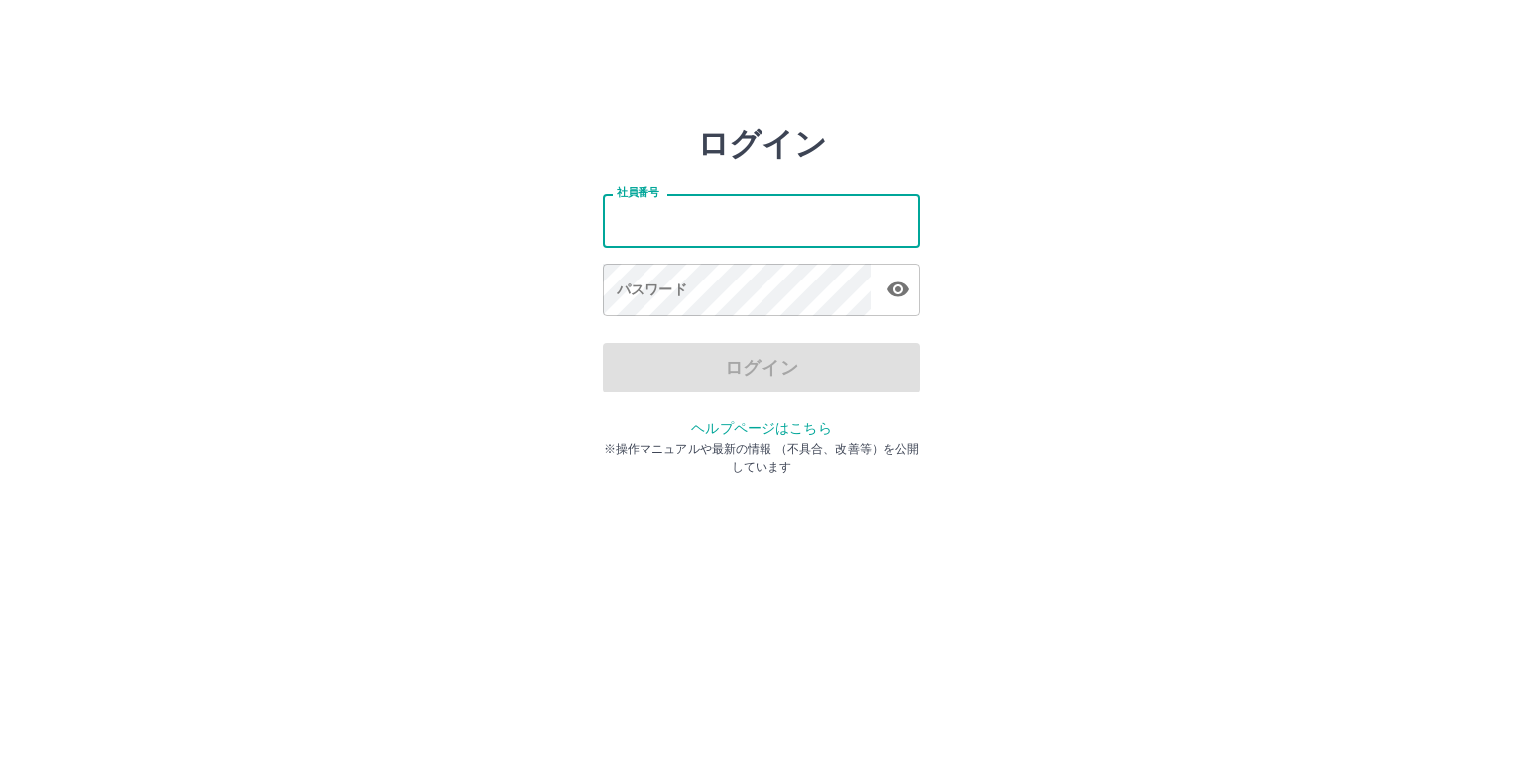 click on "社員番号" at bounding box center [762, 220] 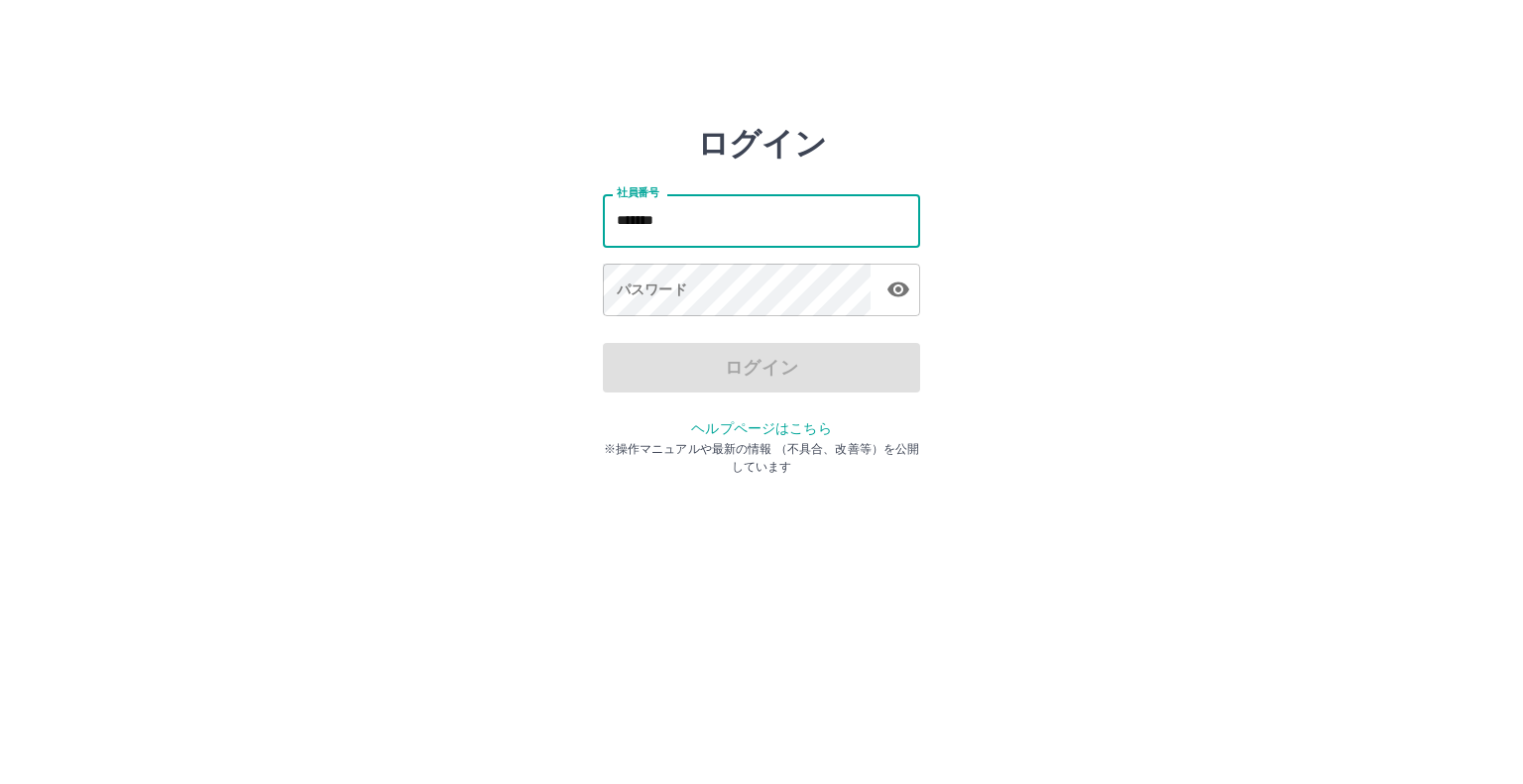 type on "*******" 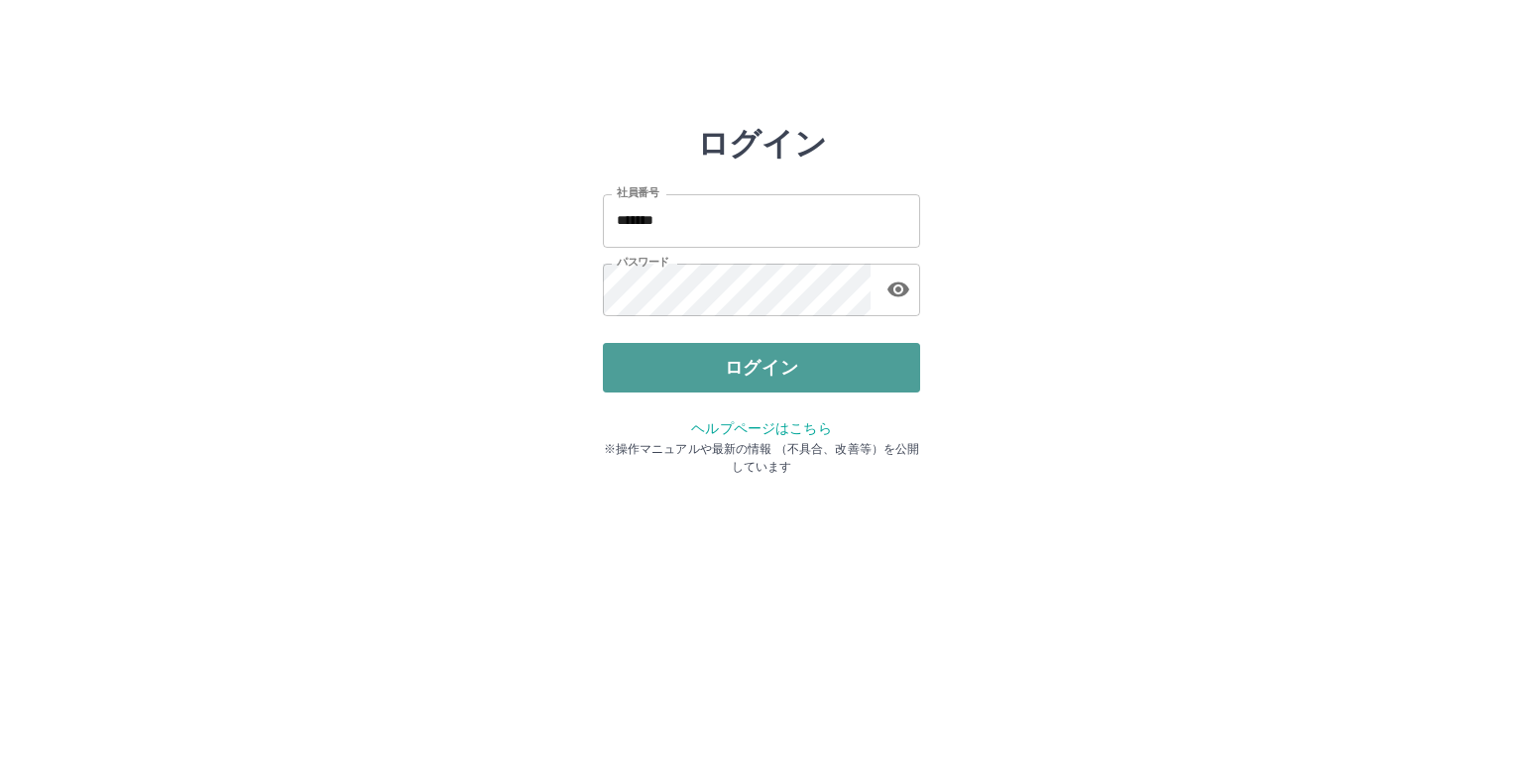 click on "ログイン" at bounding box center (762, 368) 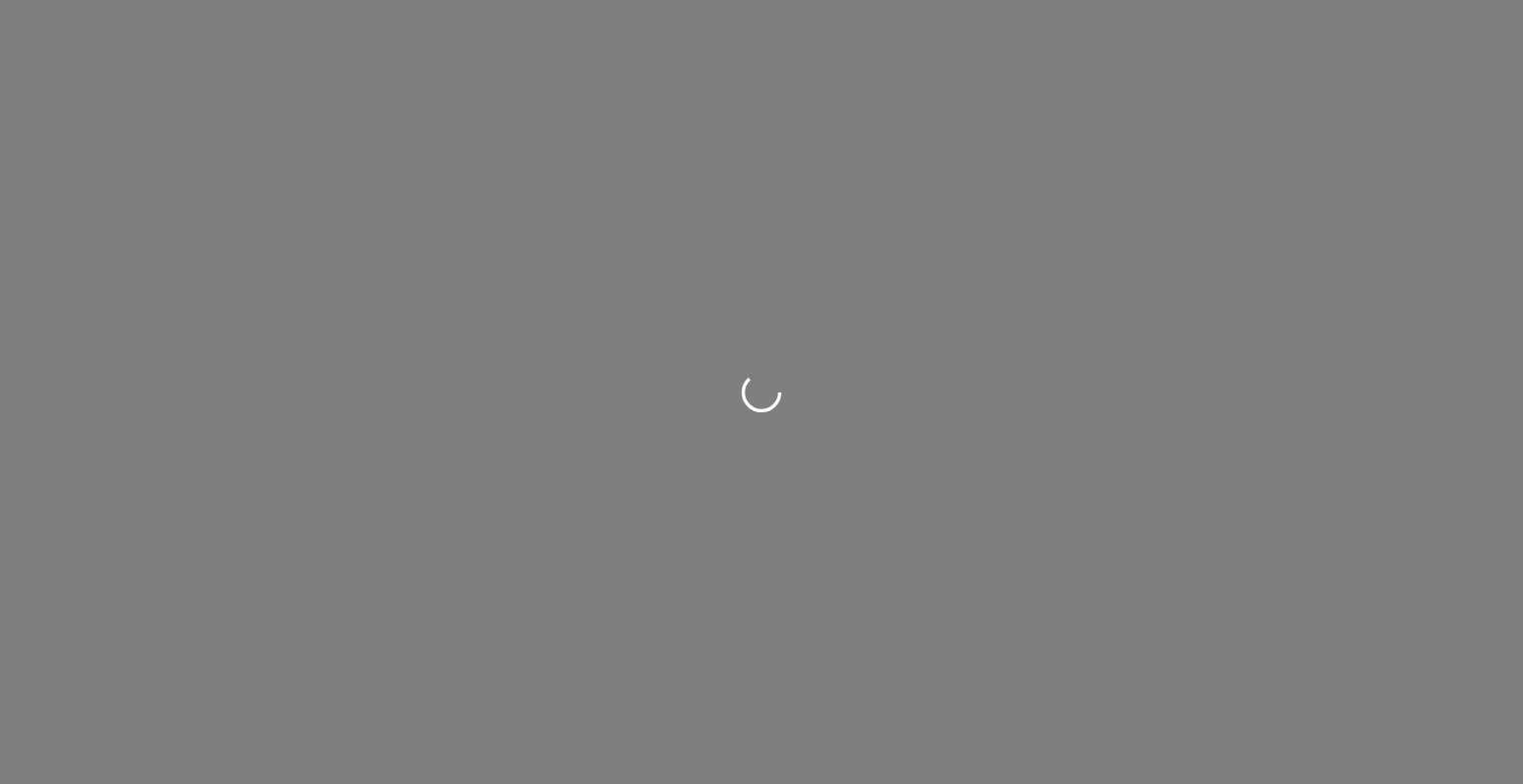 scroll, scrollTop: 0, scrollLeft: 0, axis: both 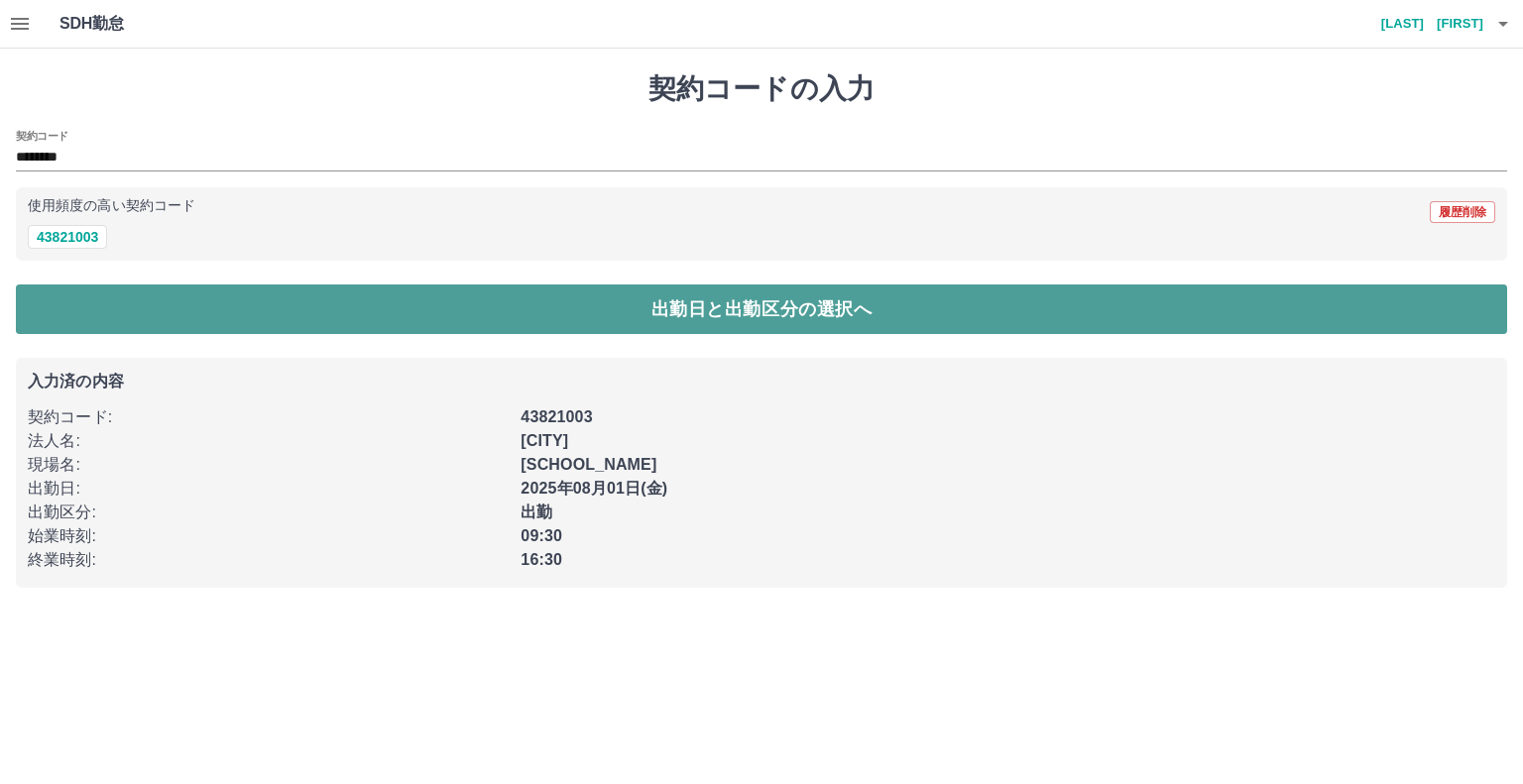 click on "出勤日と出勤区分の選択へ" at bounding box center [762, 309] 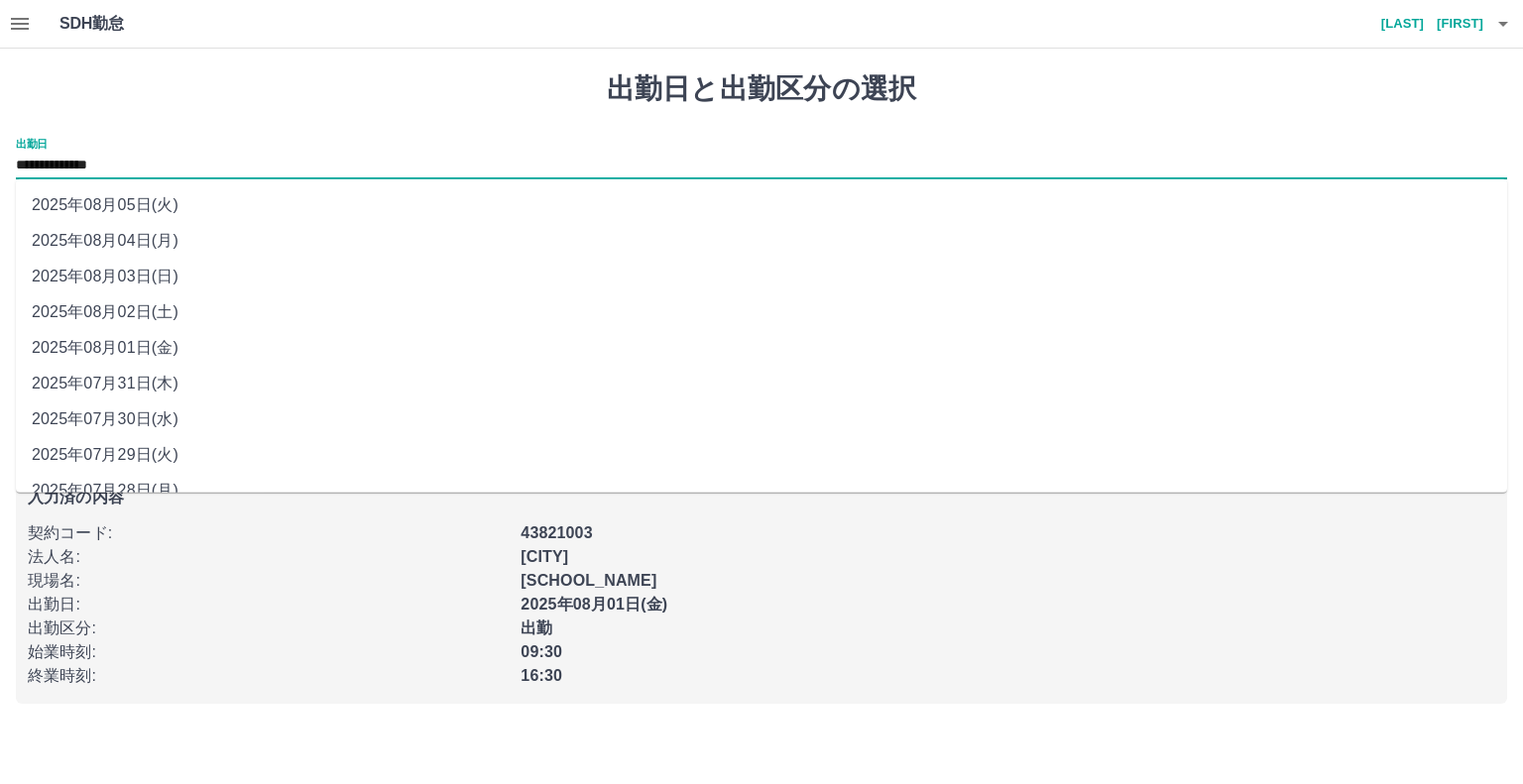 click on "**********" at bounding box center (762, 166) 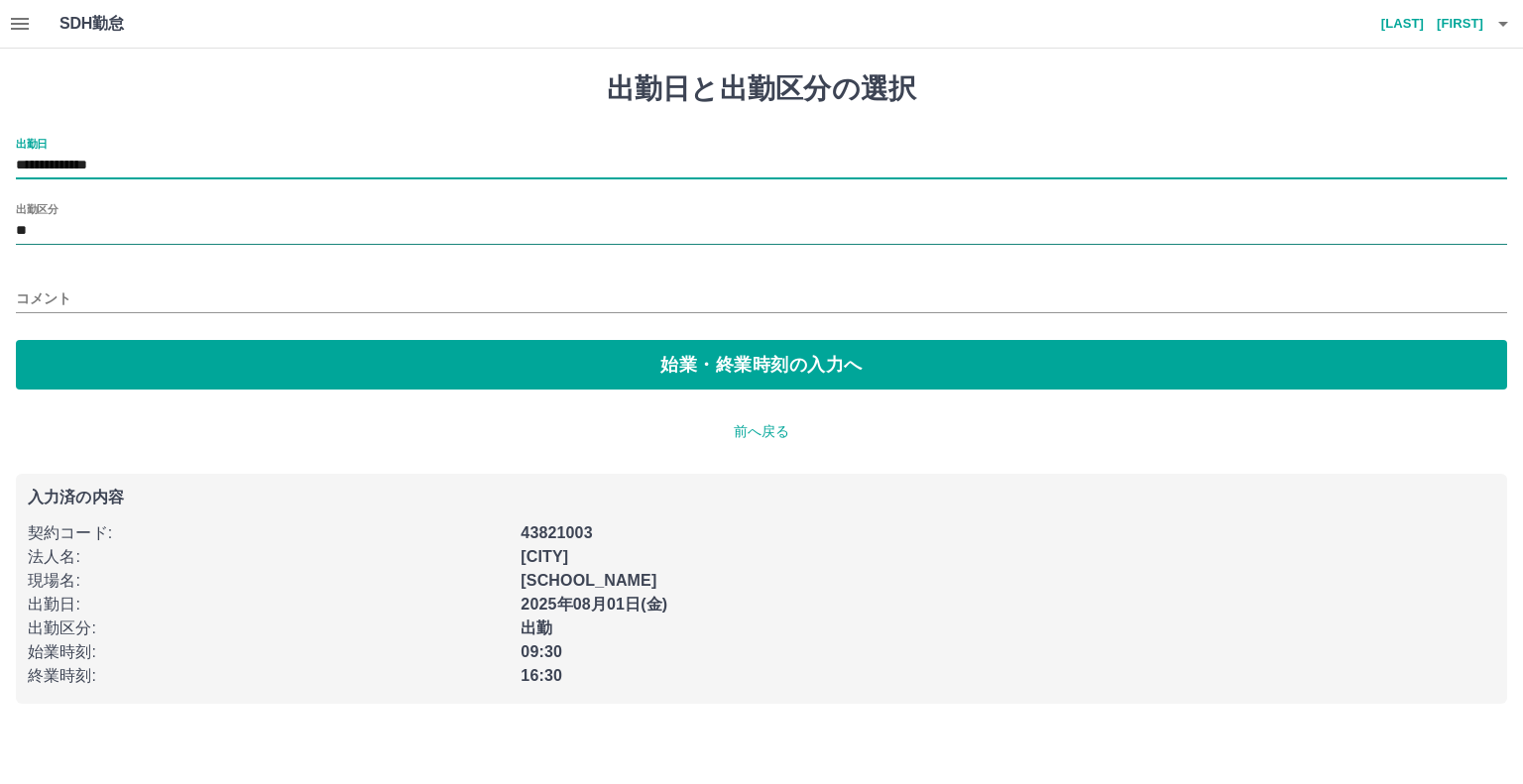 click on "**" at bounding box center [762, 231] 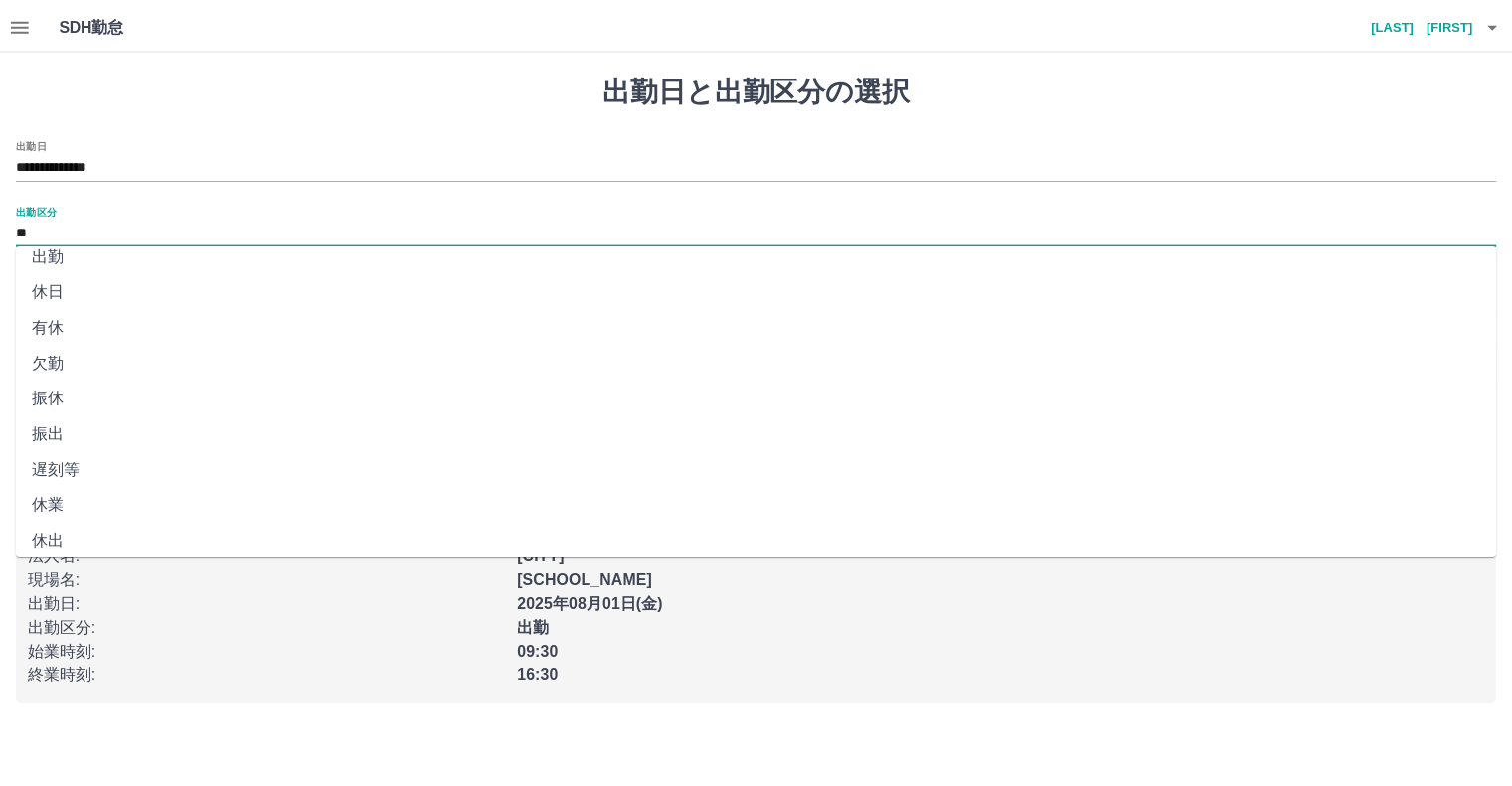 scroll, scrollTop: 0, scrollLeft: 0, axis: both 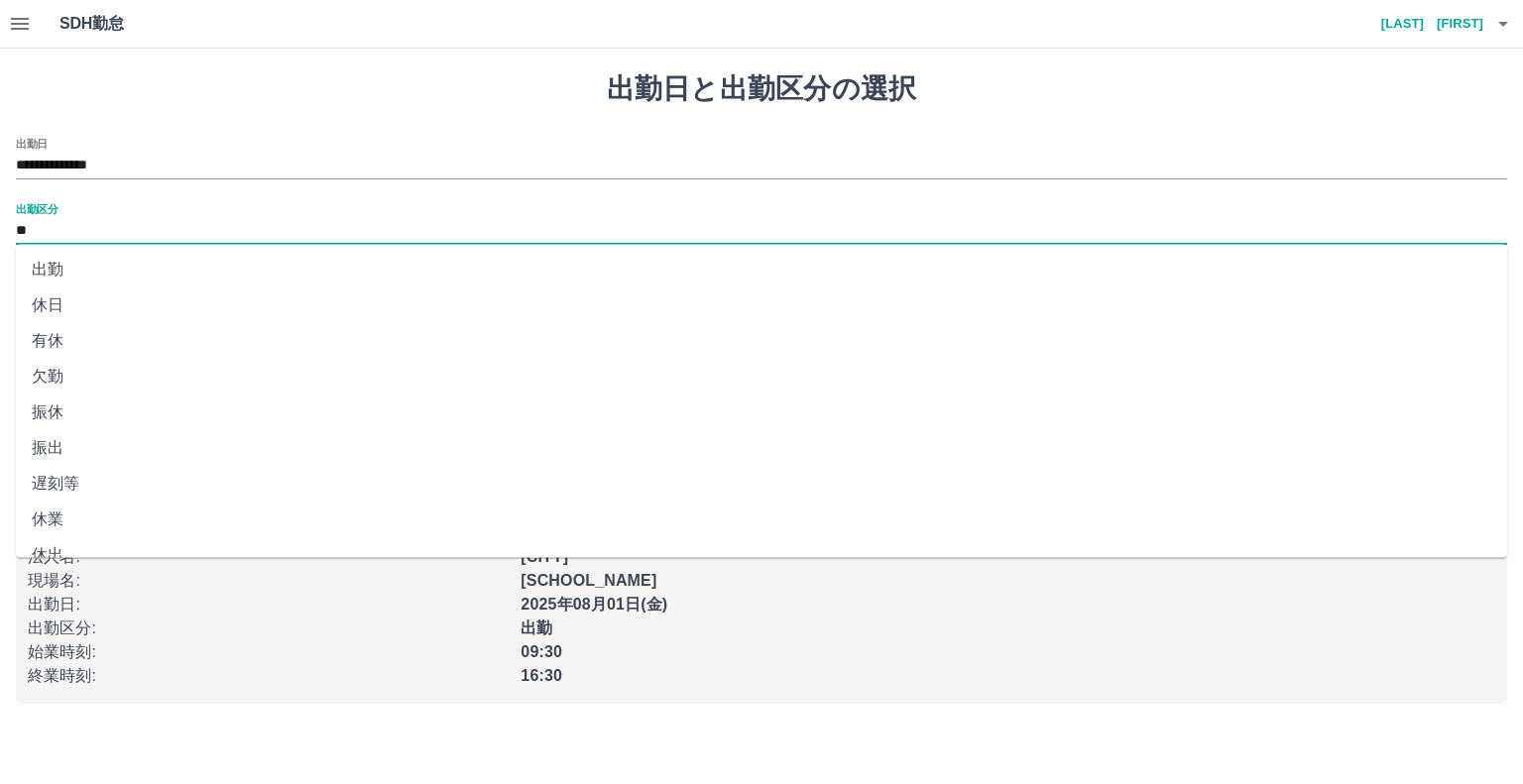 click on "**" at bounding box center (762, 231) 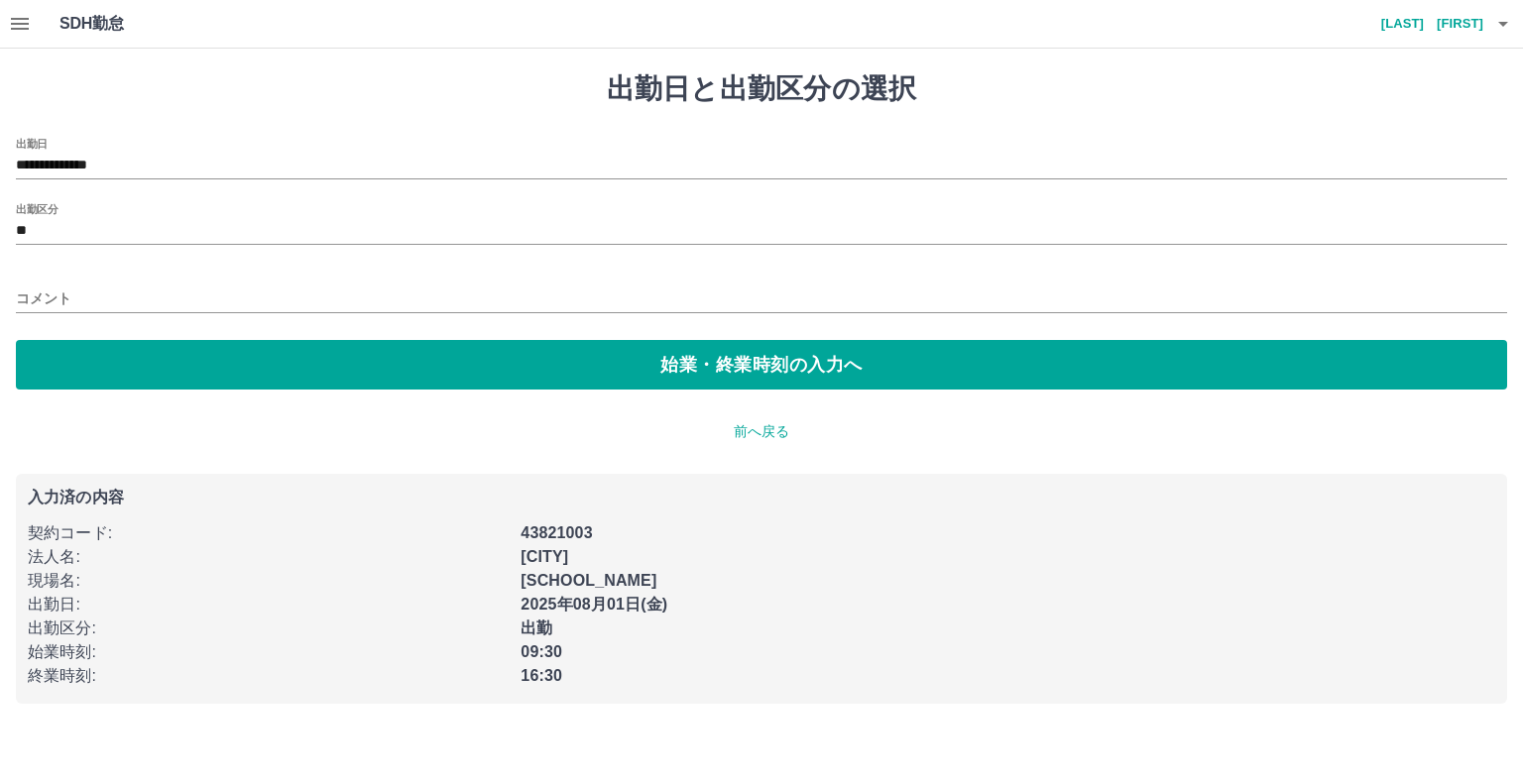 click on "**********" at bounding box center [762, 364] 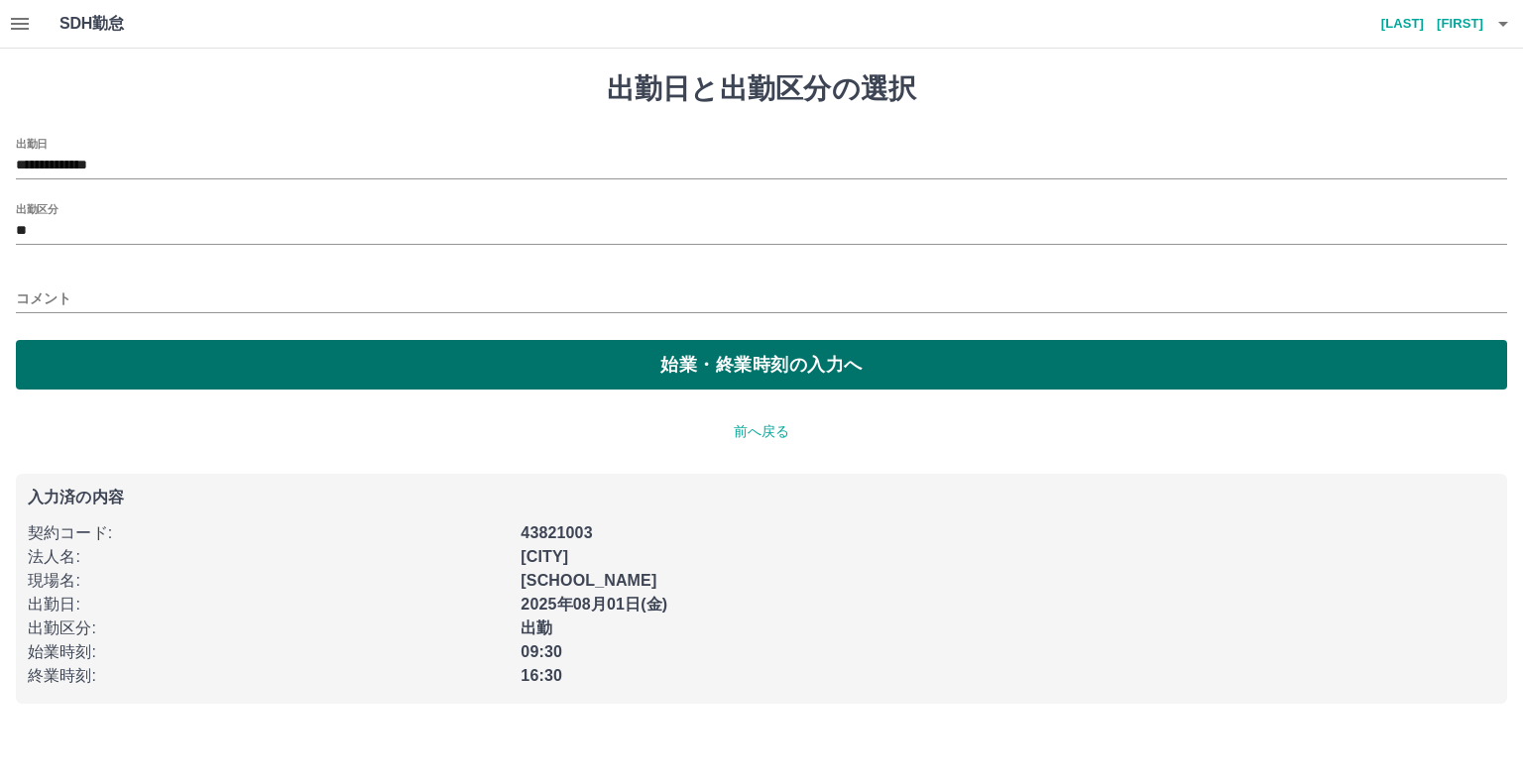 click on "始業・終業時刻の入力へ" at bounding box center [762, 365] 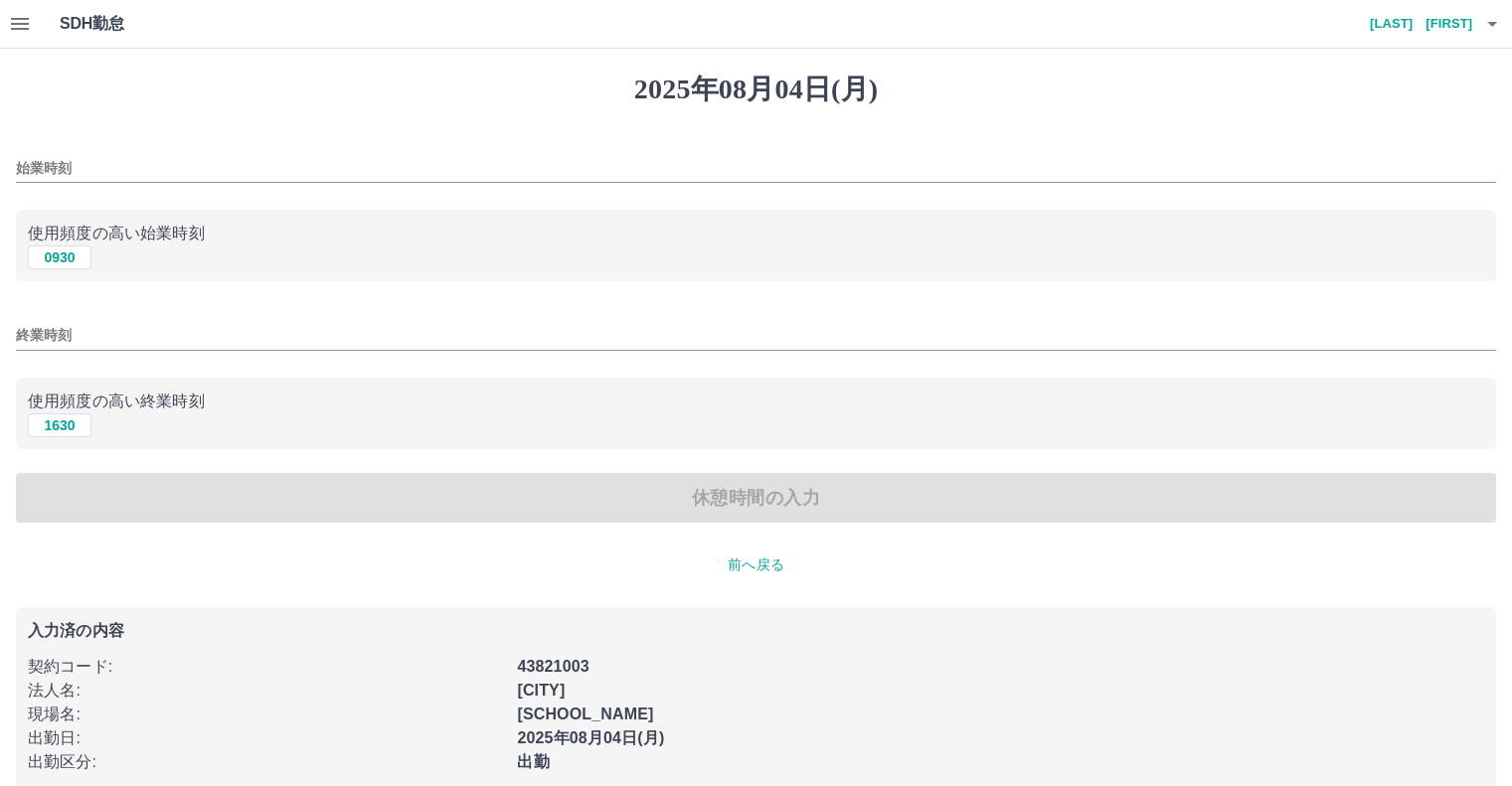 click on "始業時刻" at bounding box center (756, 168) 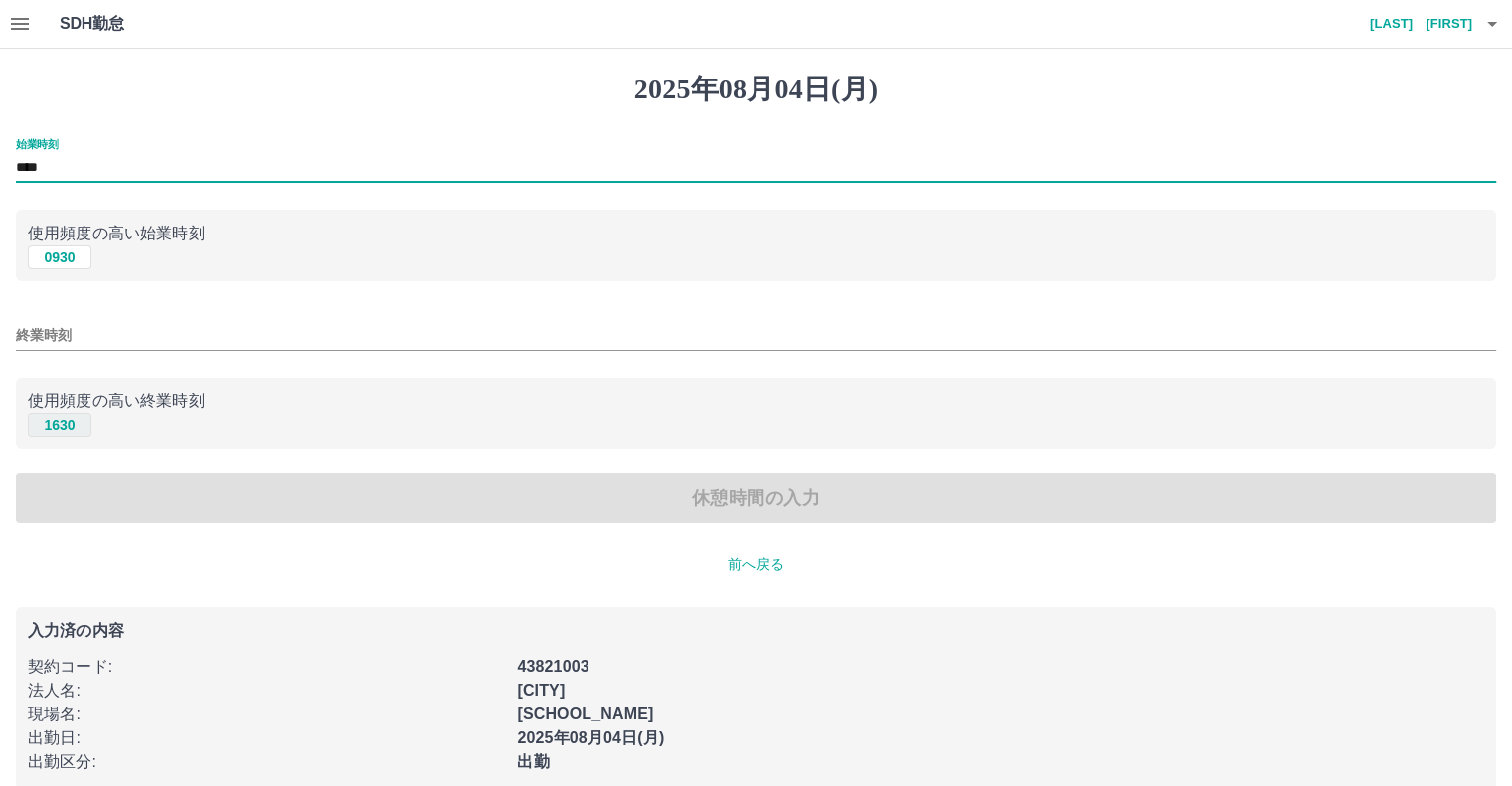 type on "****" 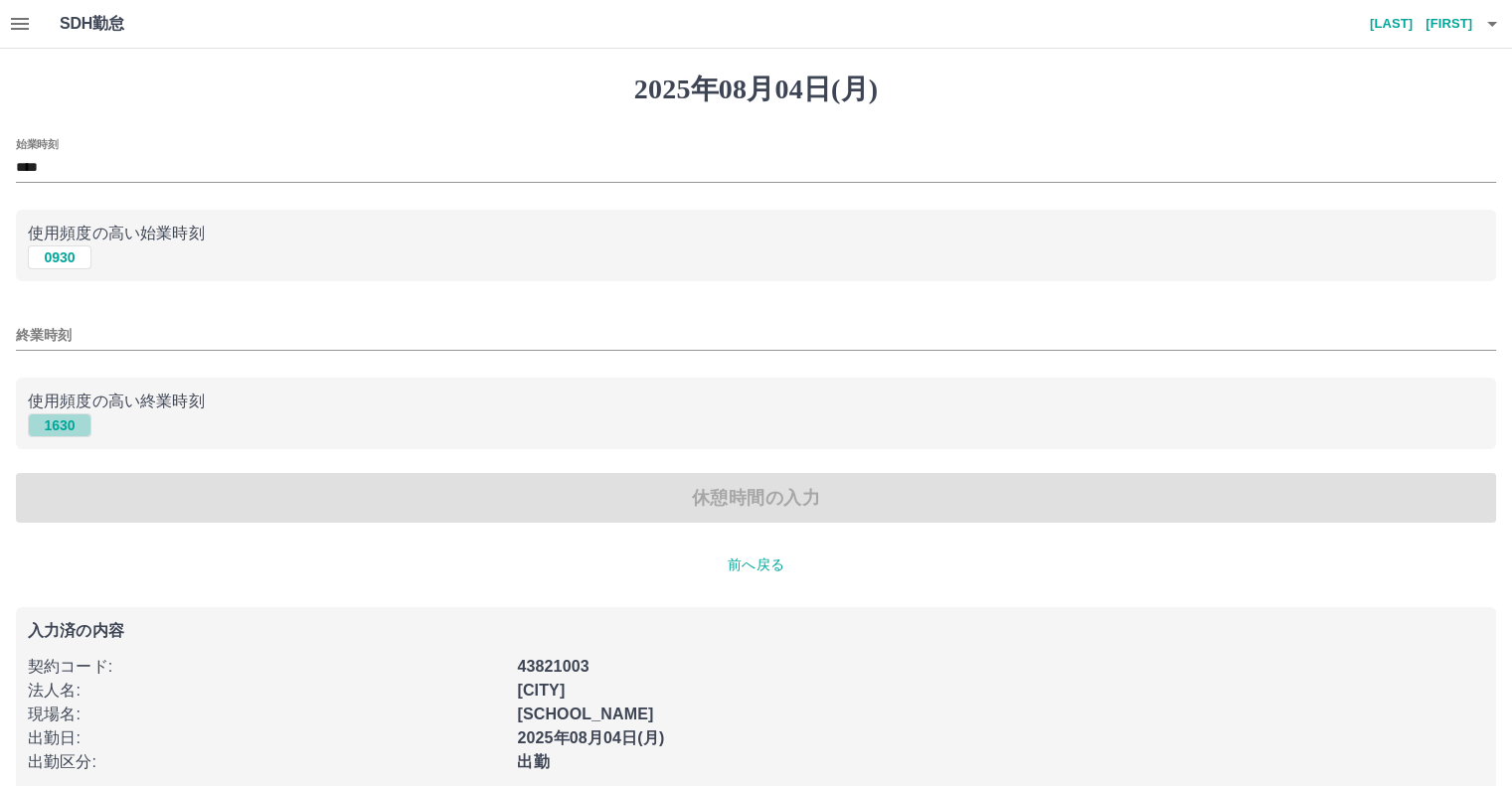 click on "1630" at bounding box center (60, 425) 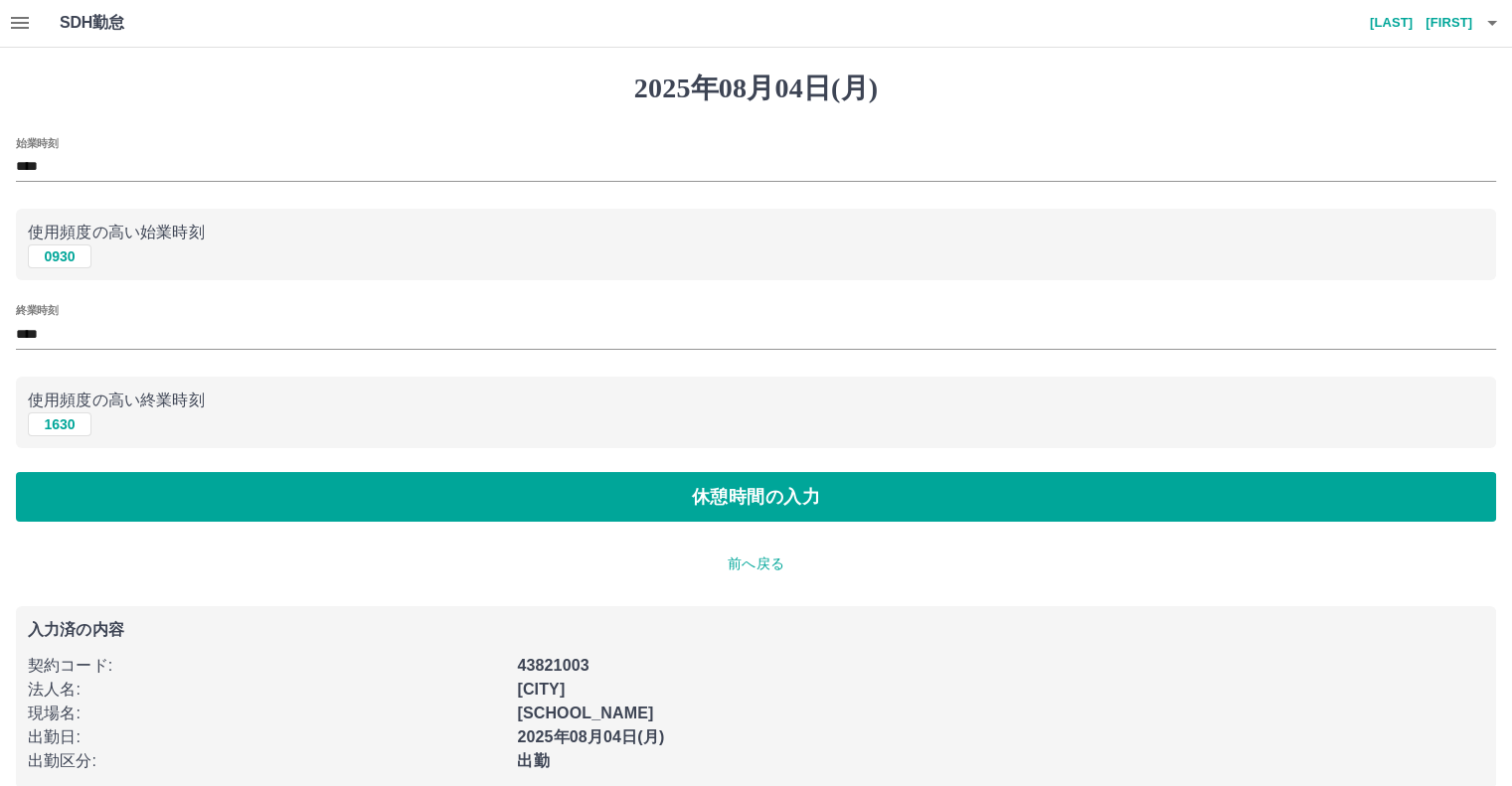 scroll, scrollTop: 29, scrollLeft: 0, axis: vertical 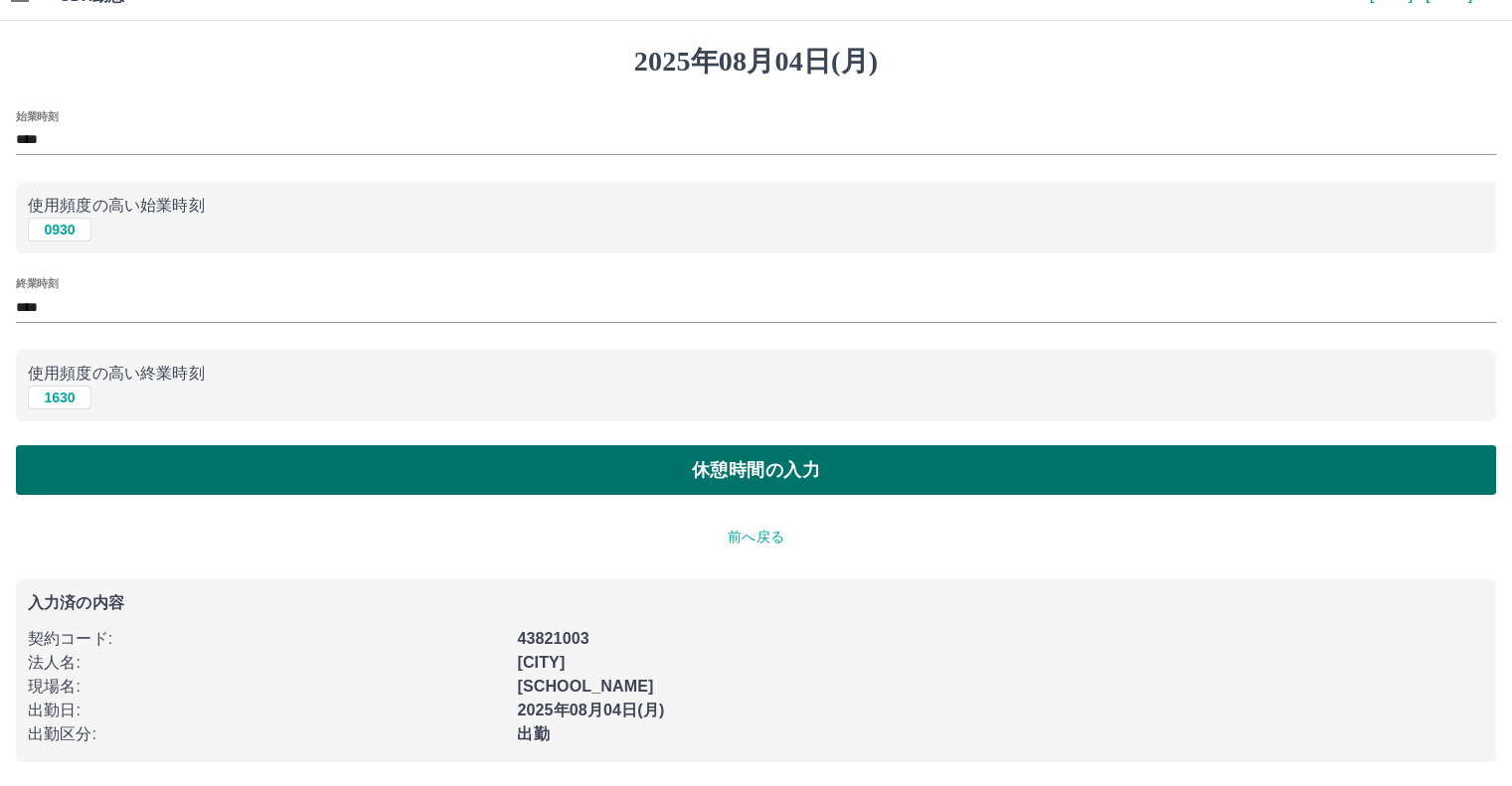 click on "休憩時間の入力" at bounding box center [756, 470] 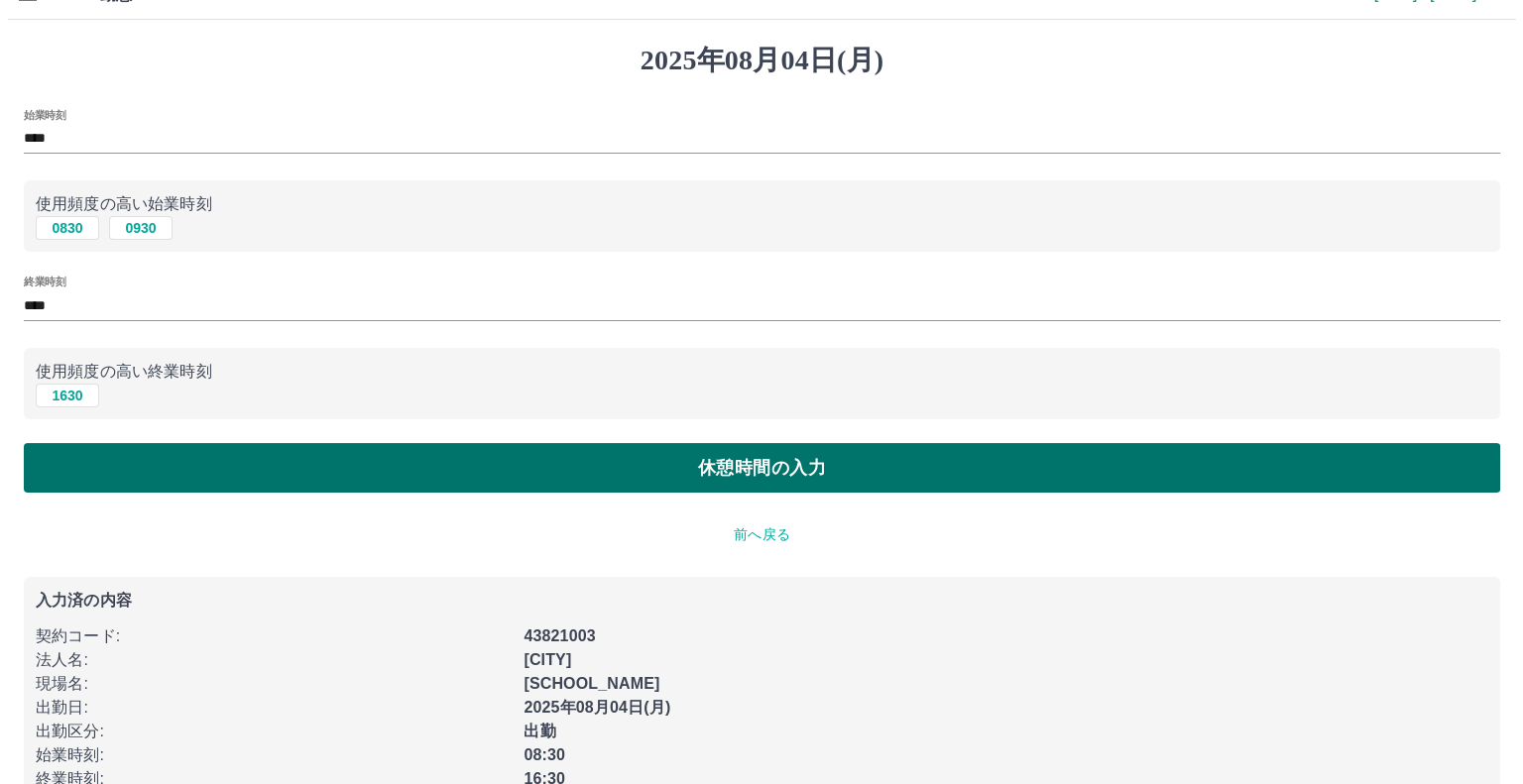 scroll, scrollTop: 0, scrollLeft: 0, axis: both 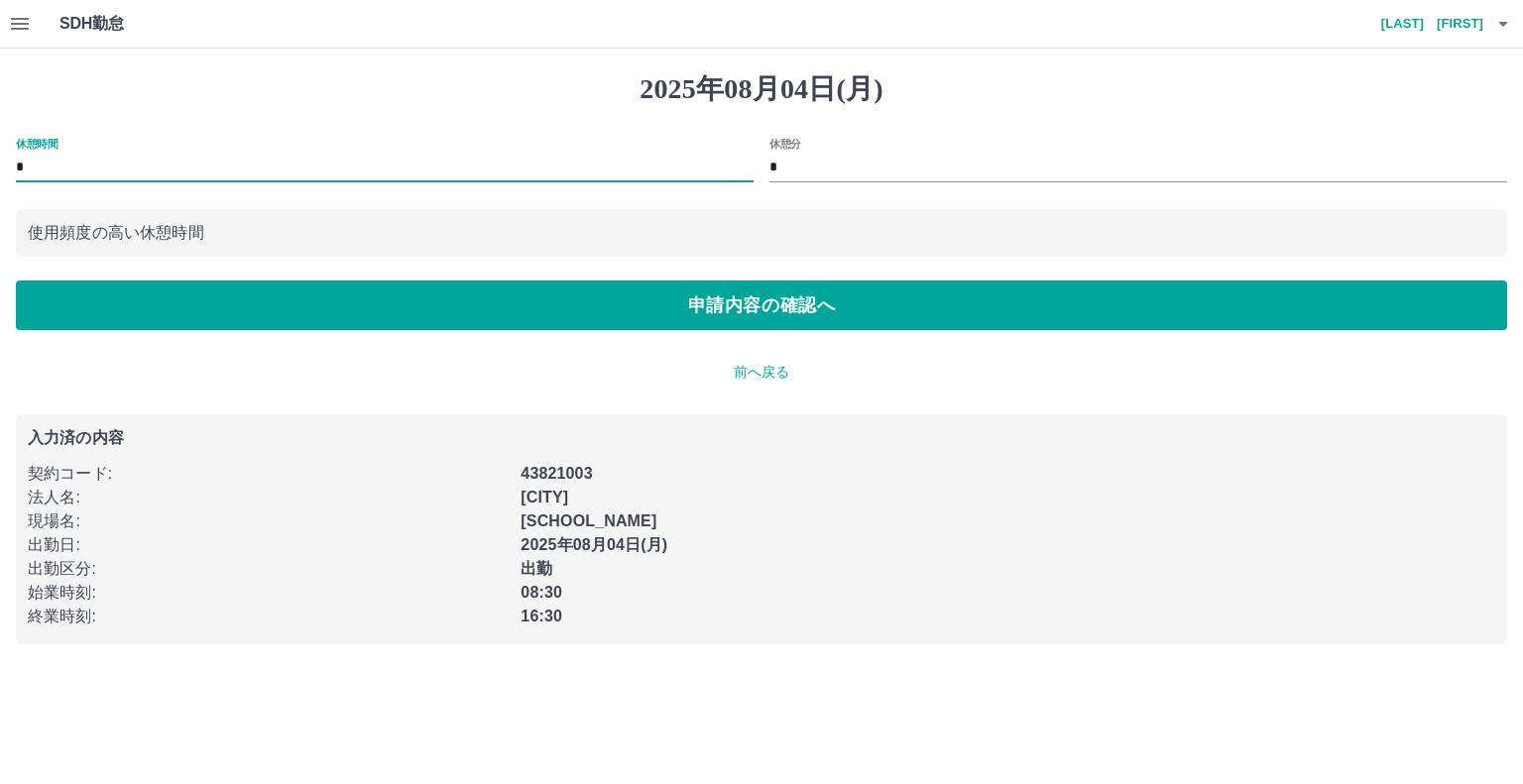 click on "*" at bounding box center [385, 168] 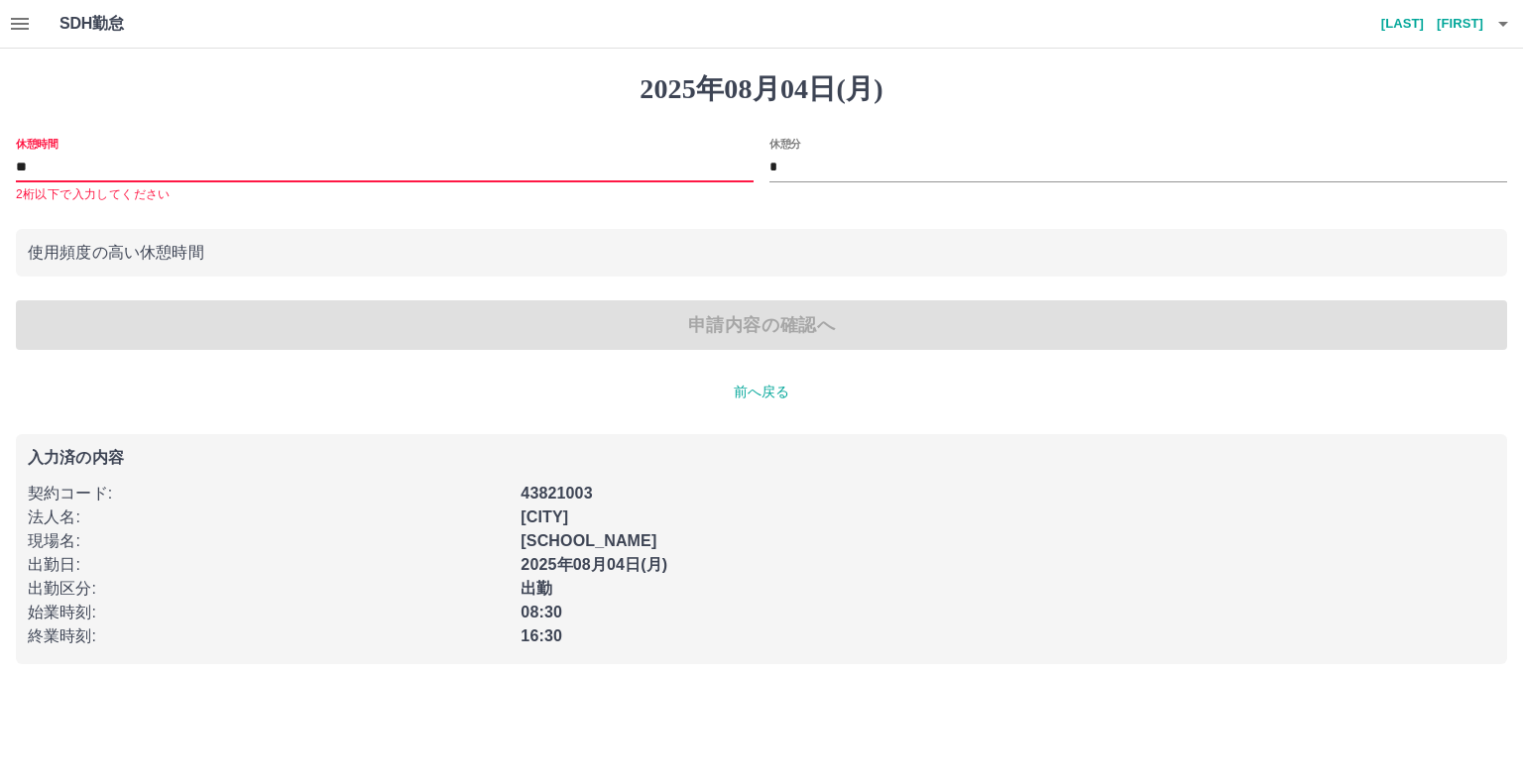 type on "*" 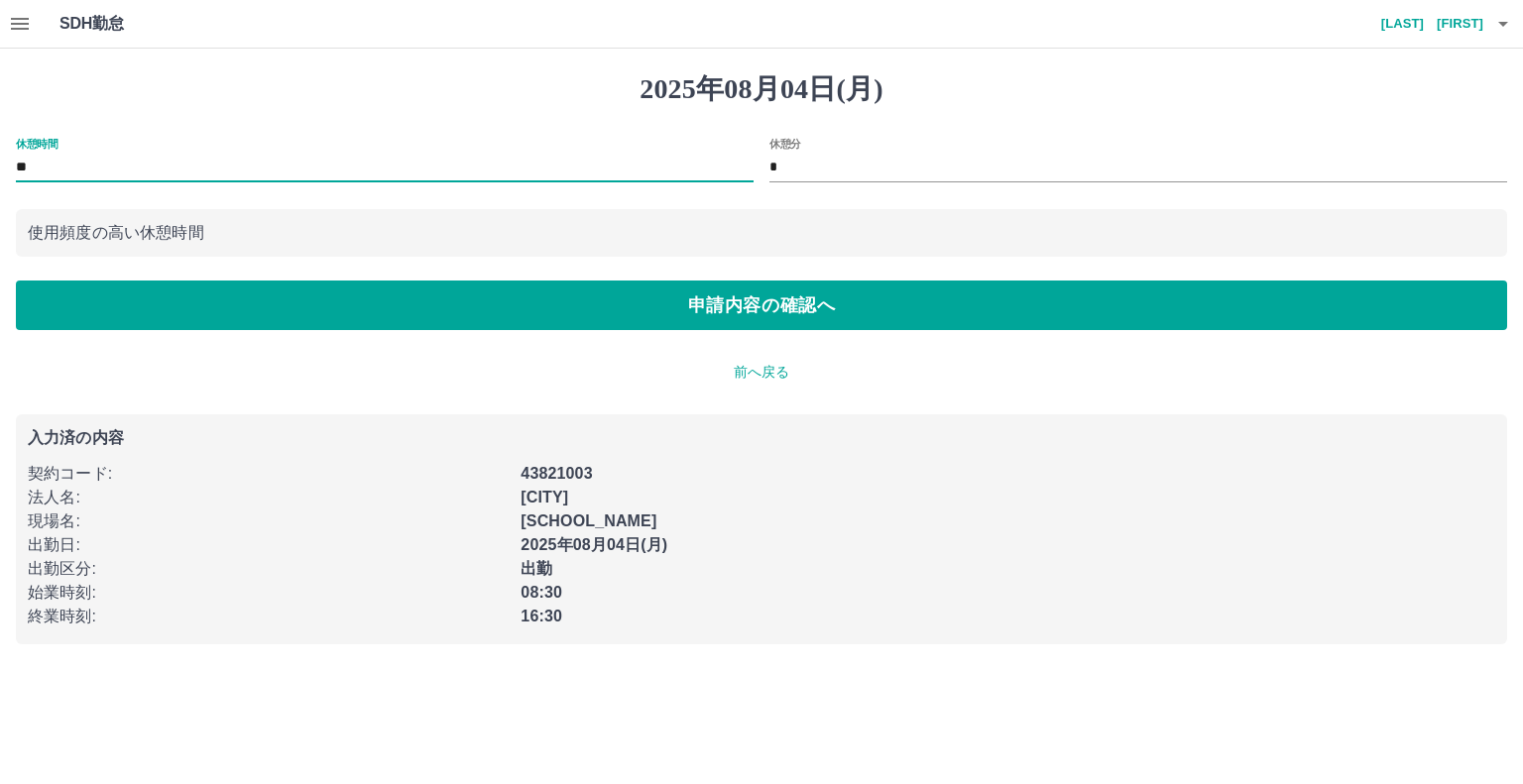 type on "**" 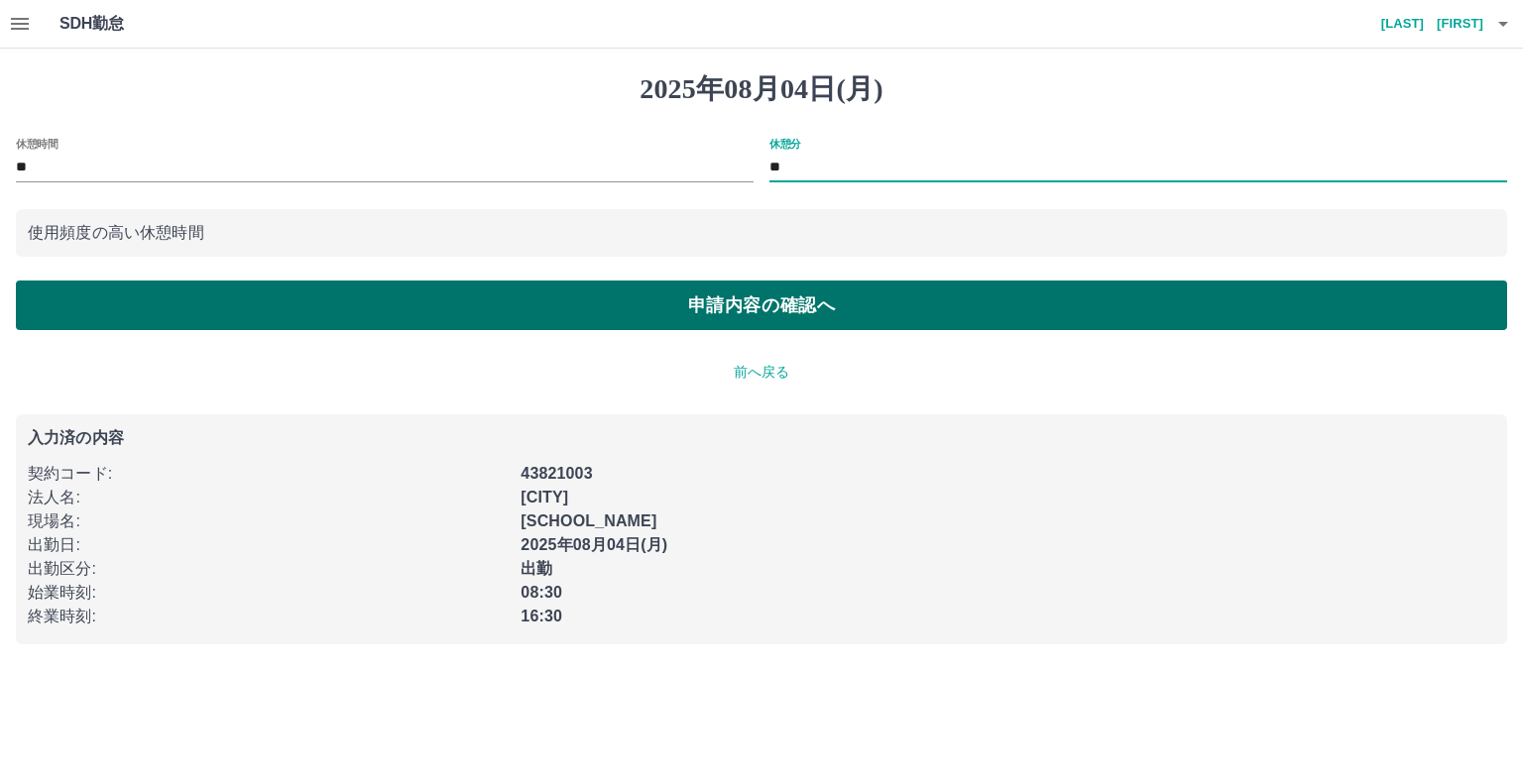 type on "**" 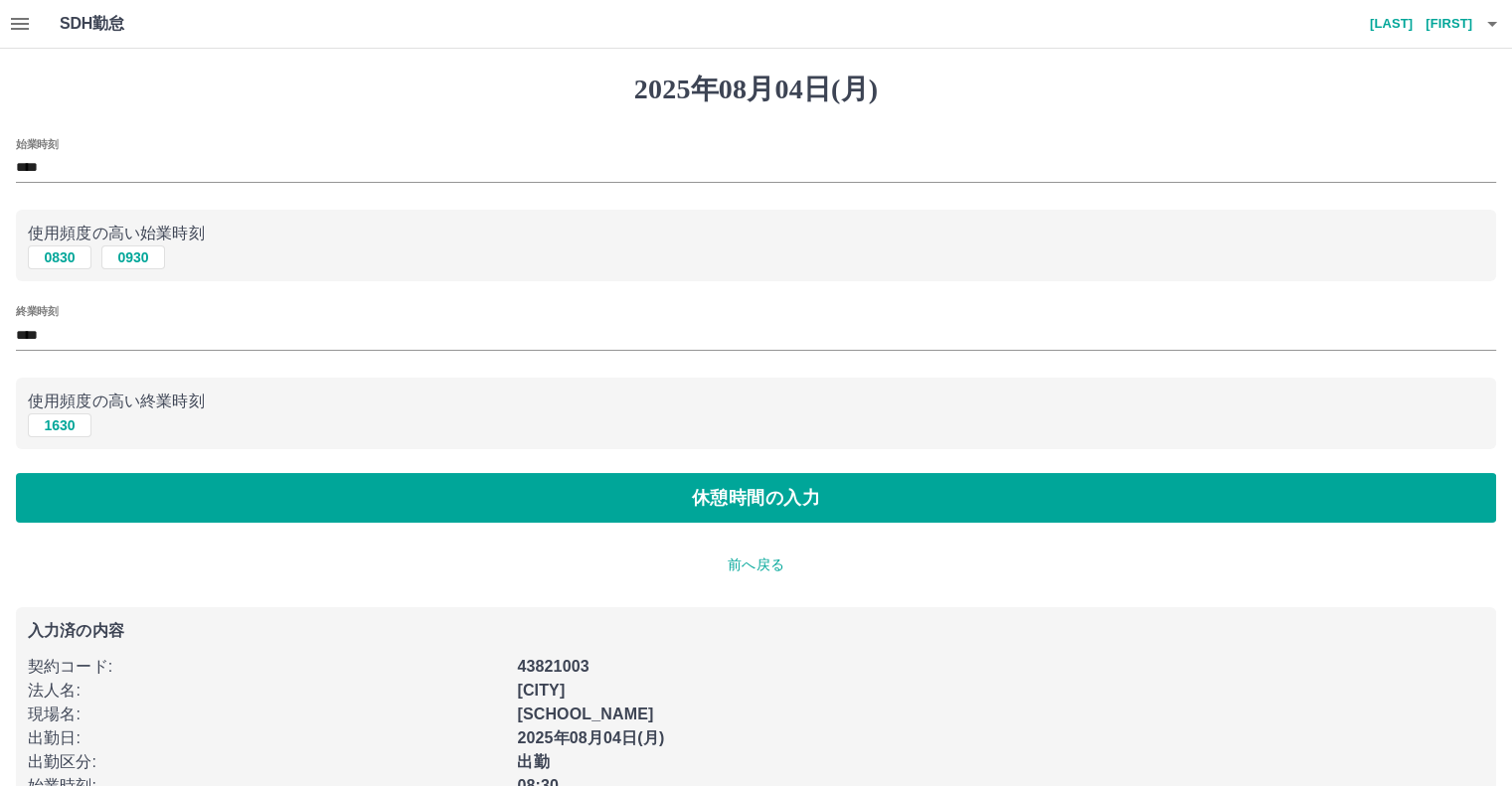 click on "****" at bounding box center (756, 168) 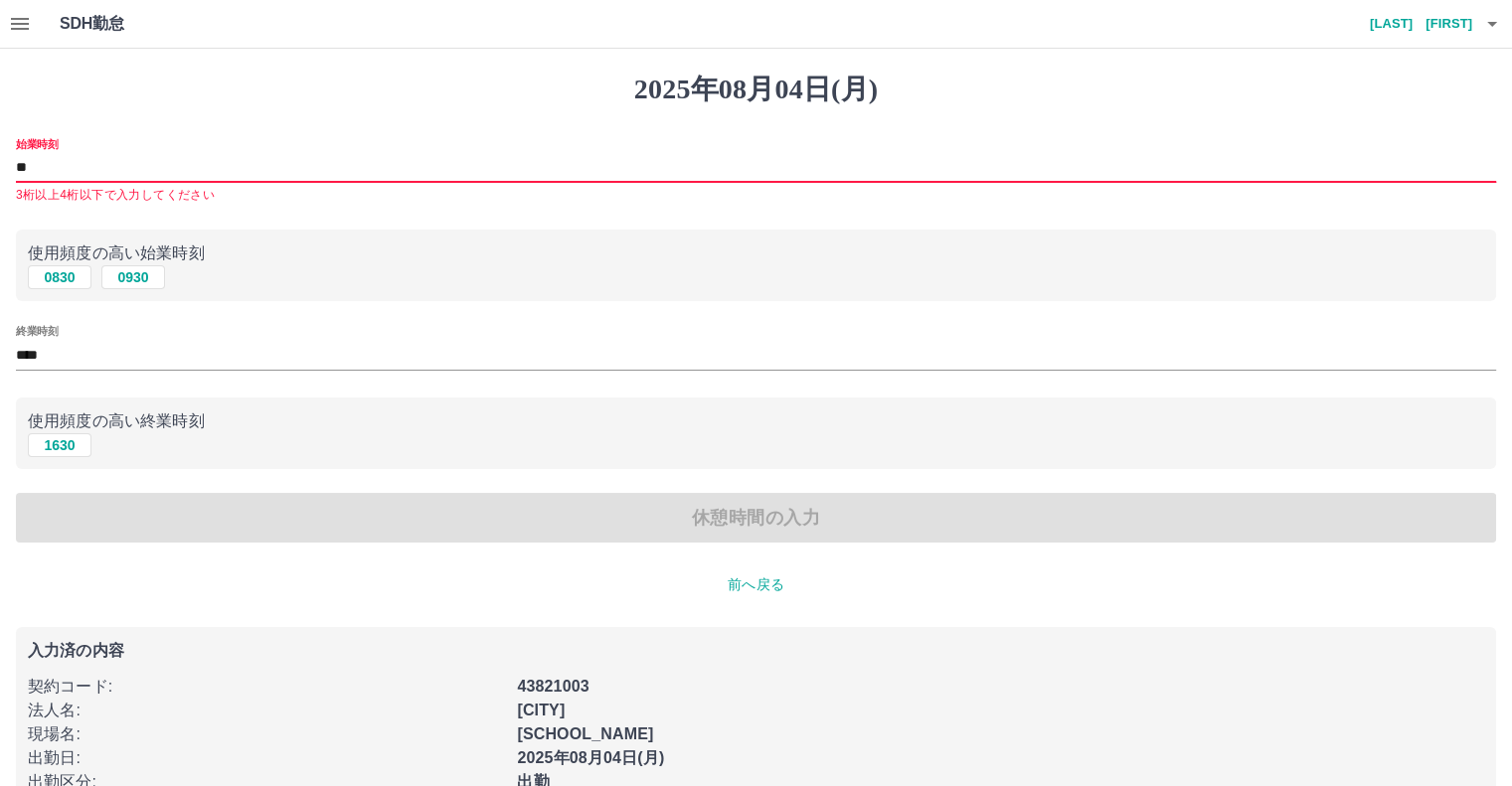 type on "*" 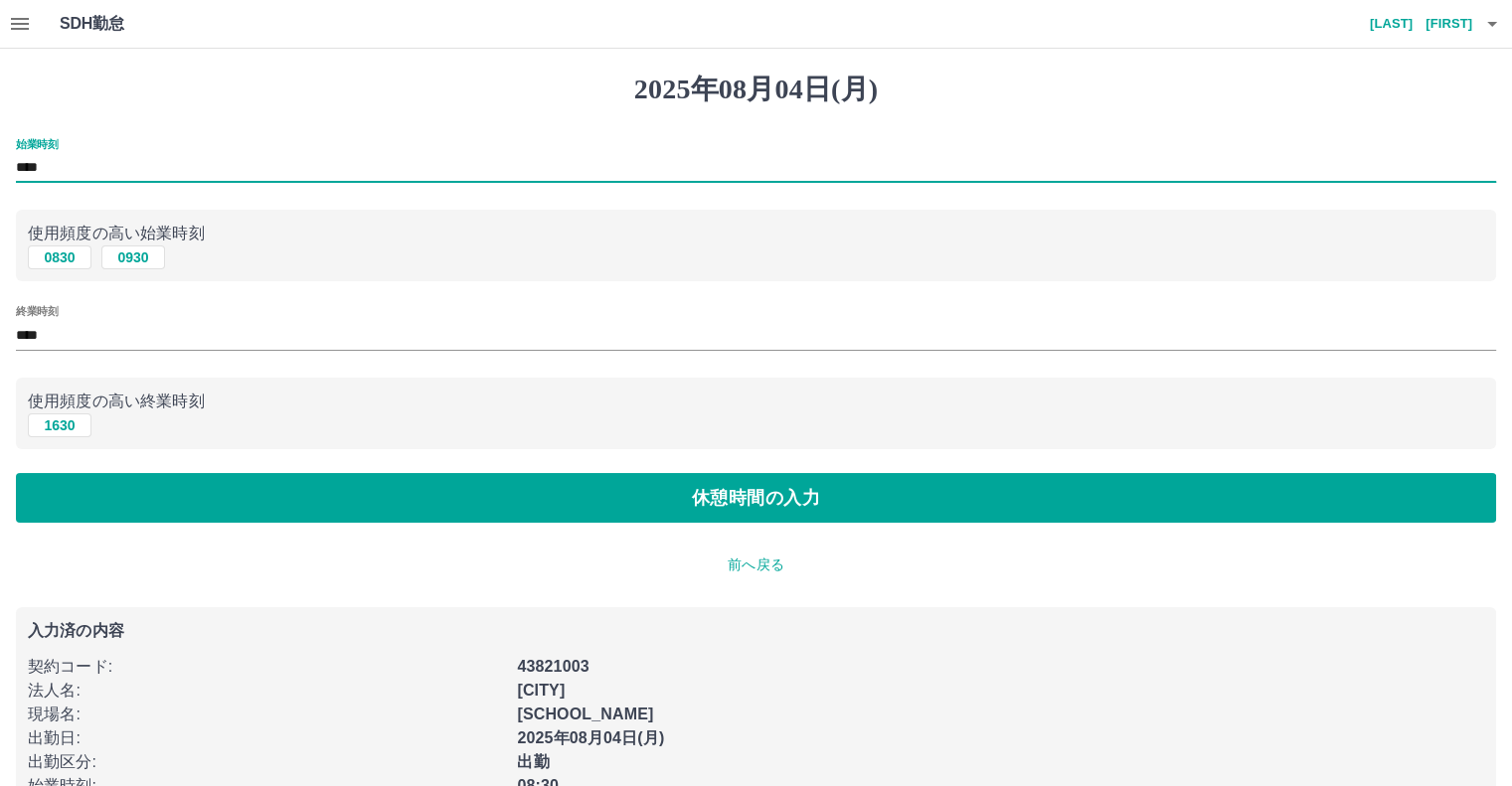 type on "****" 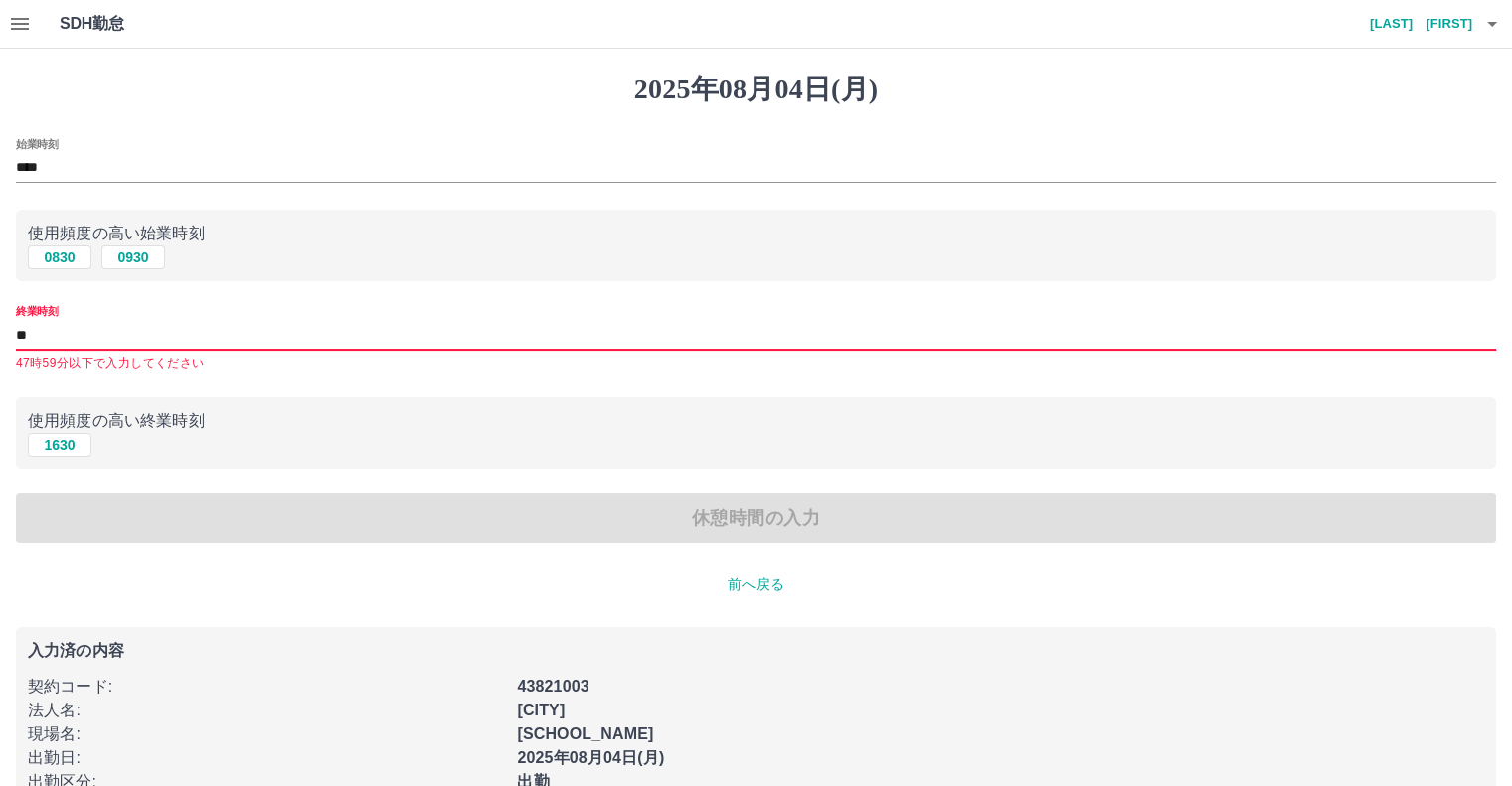 type on "*" 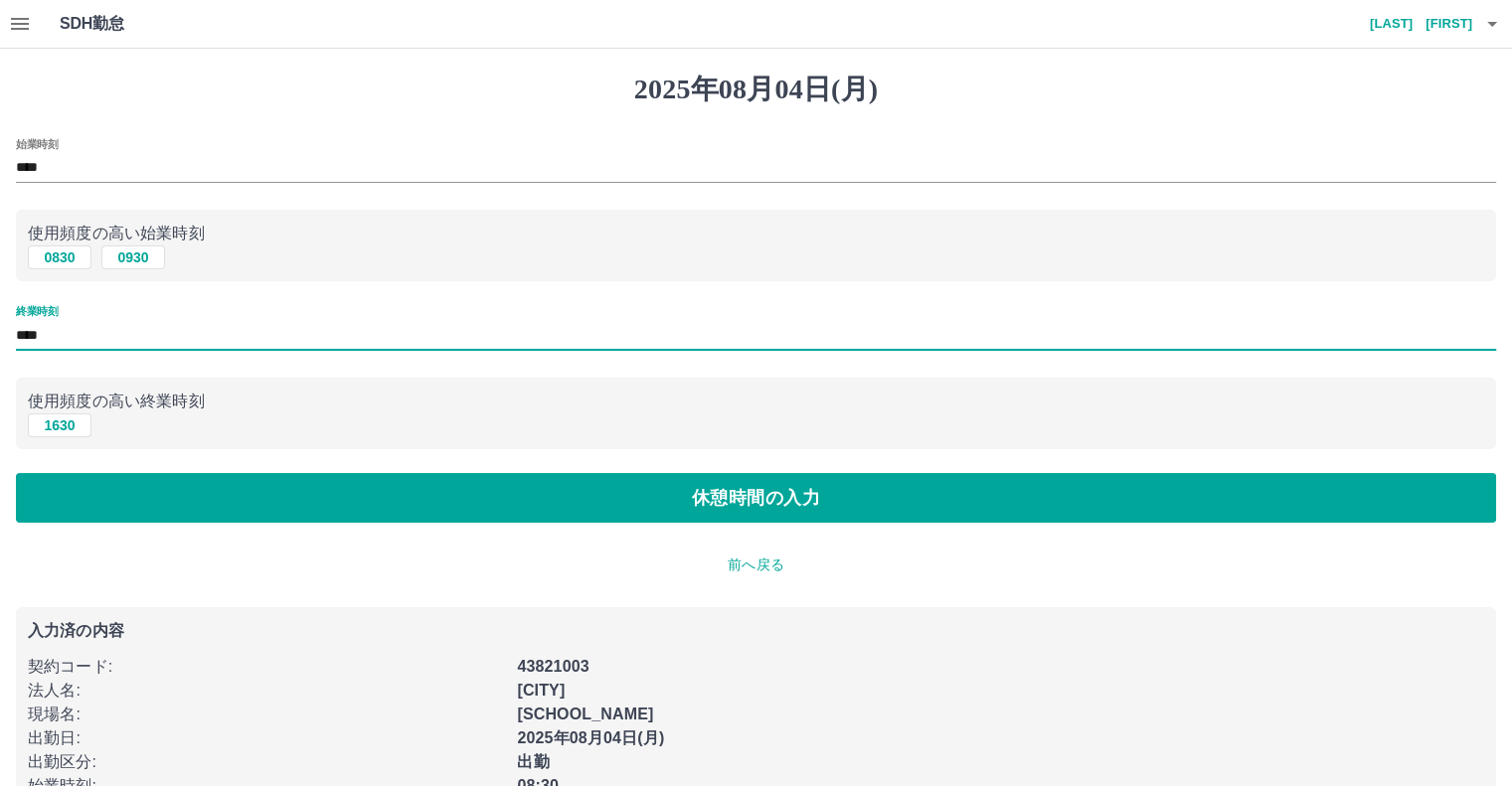 type on "****" 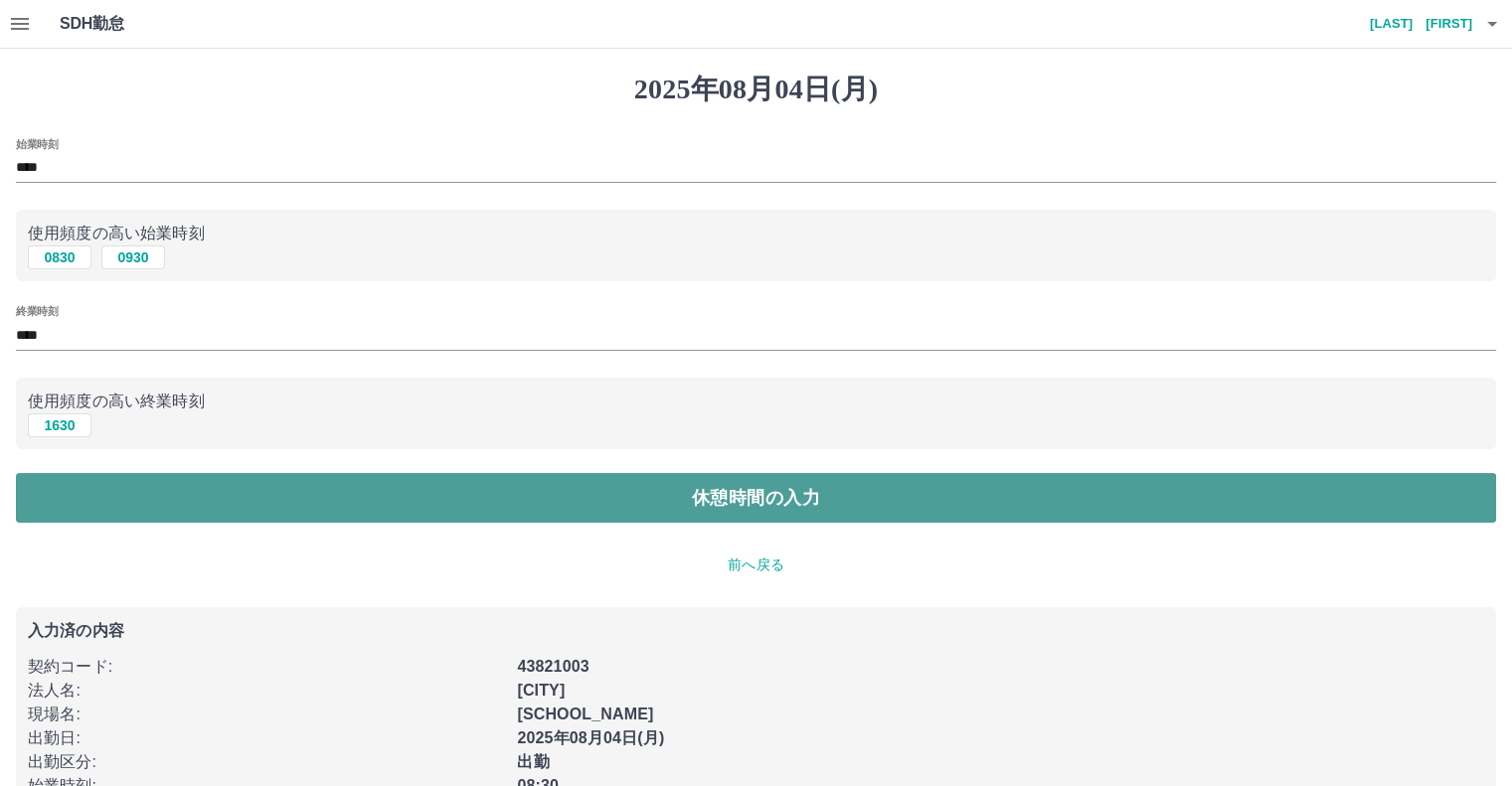 click on "休憩時間の入力" at bounding box center [756, 498] 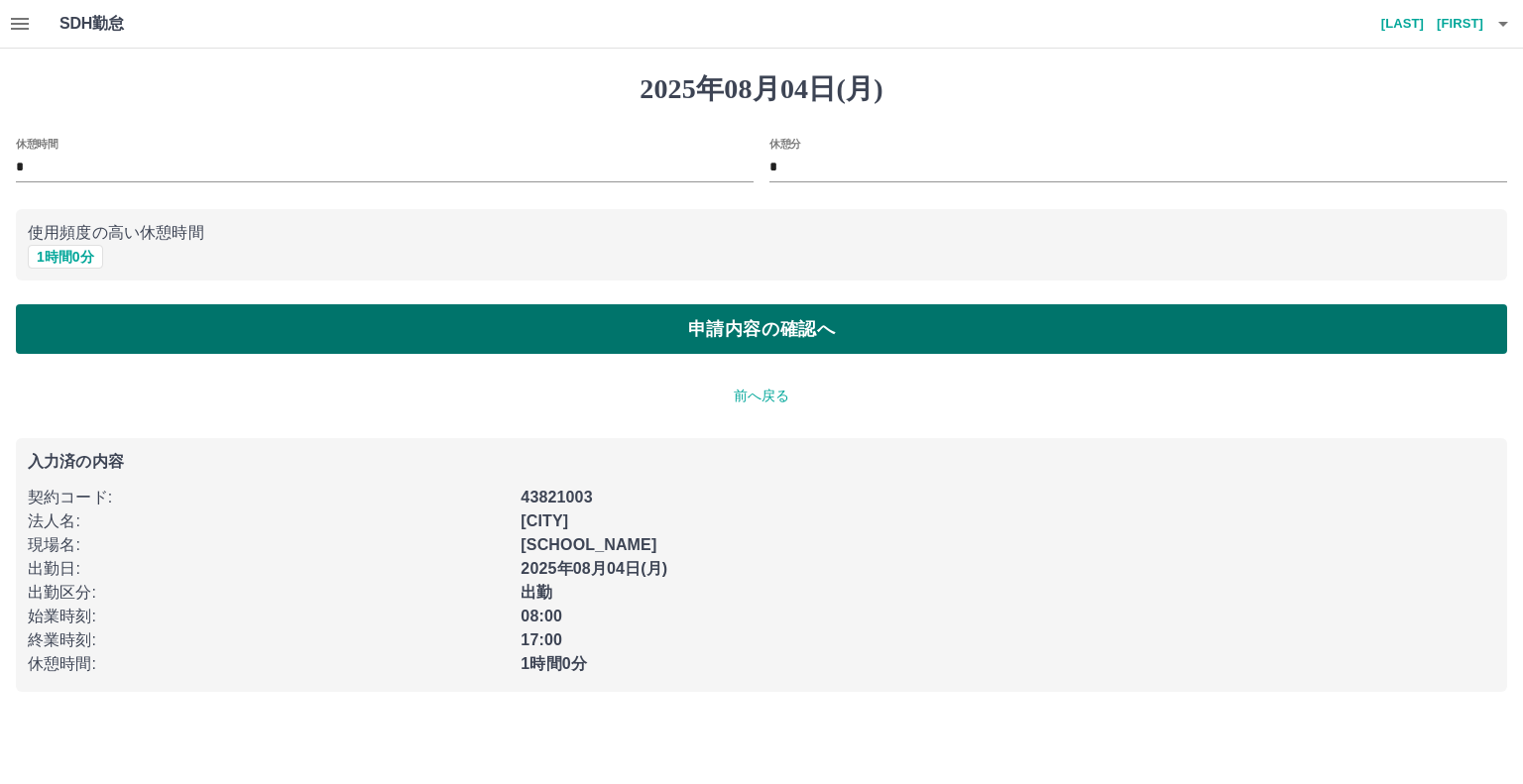 click on "申請内容の確認へ" at bounding box center (762, 329) 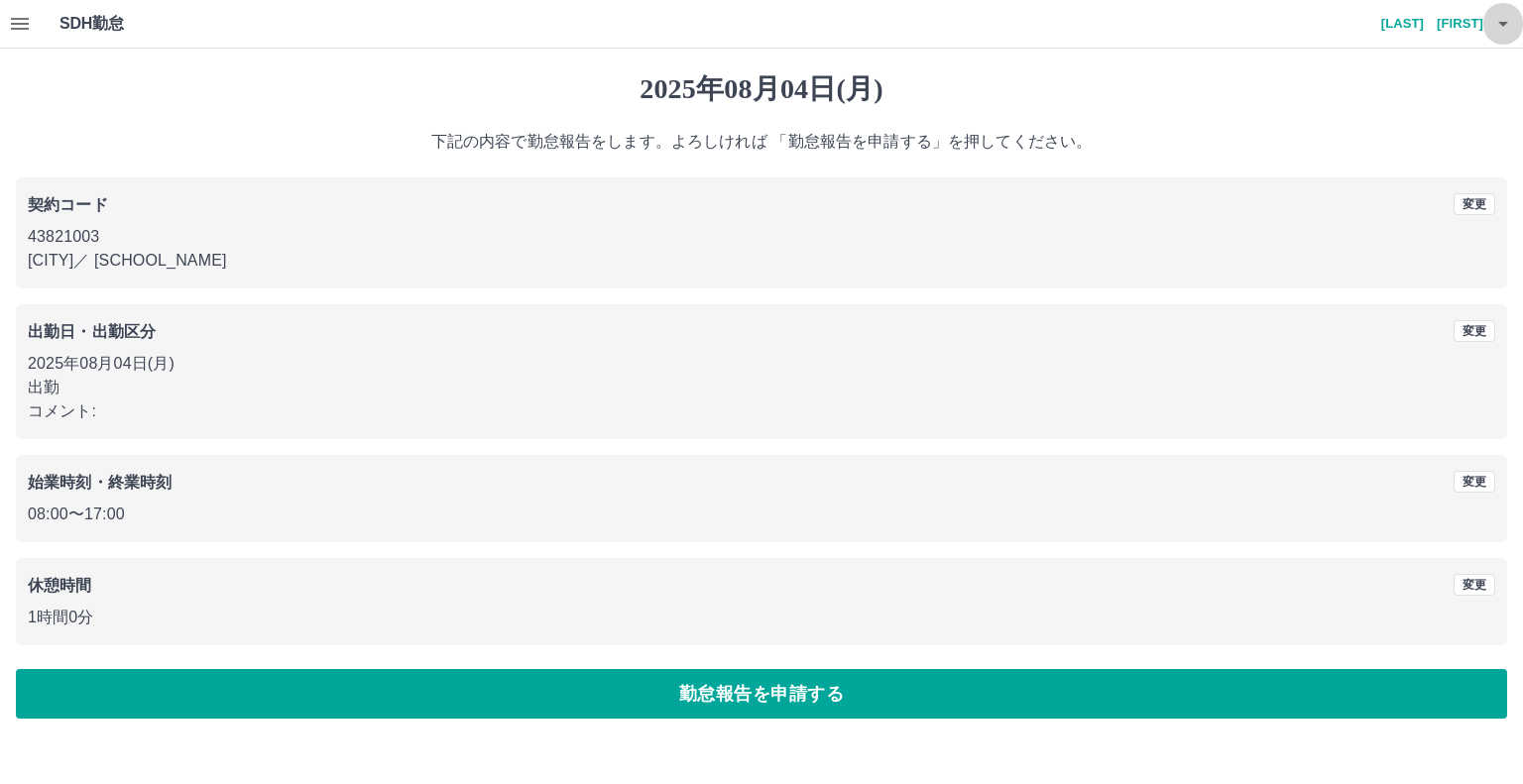 click 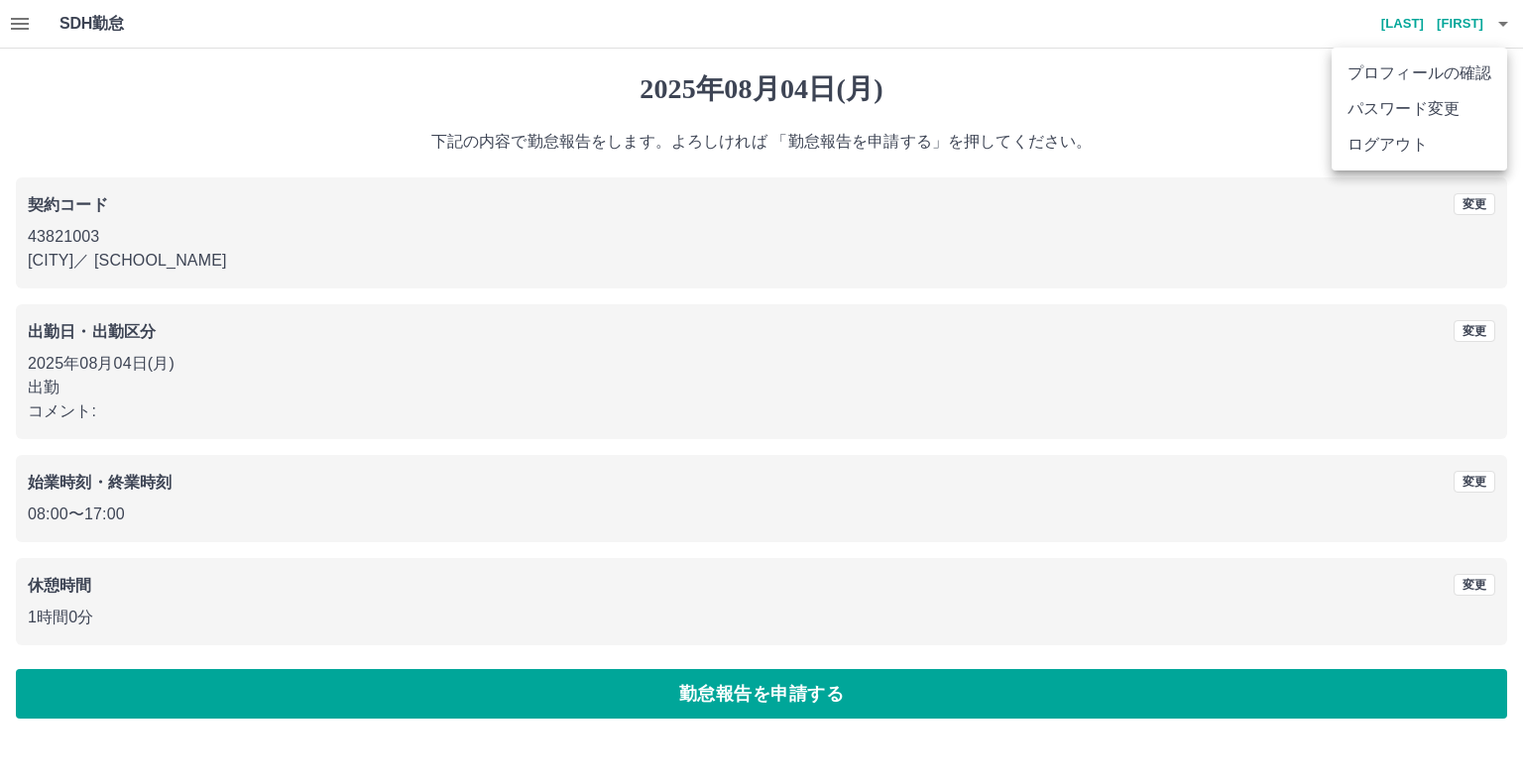 drag, startPoint x: 1369, startPoint y: 142, endPoint x: 1376, endPoint y: 131, distance: 13.038405 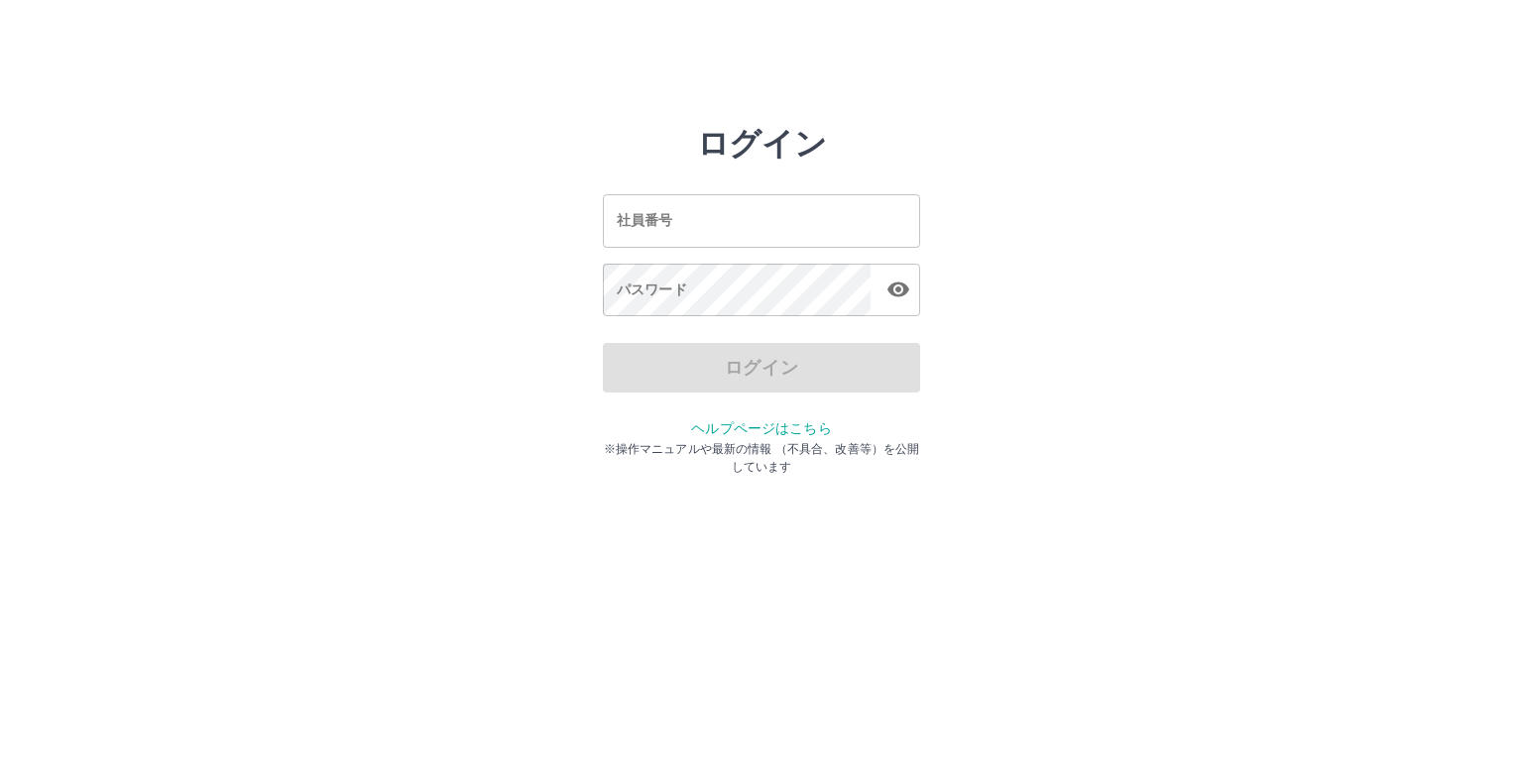 scroll, scrollTop: 0, scrollLeft: 0, axis: both 